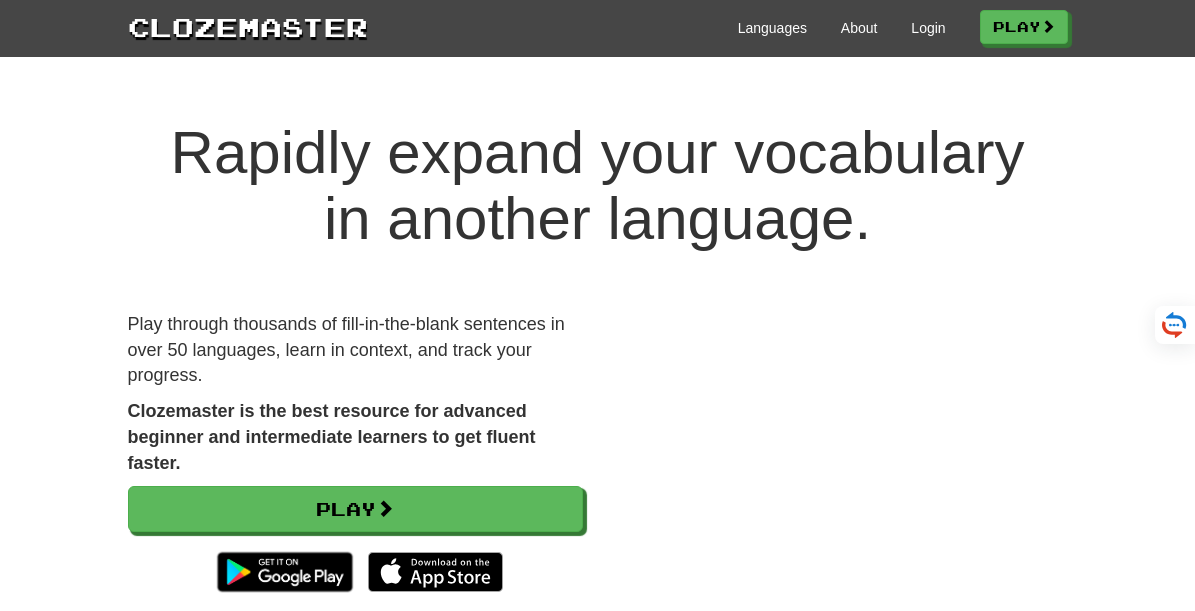 scroll, scrollTop: 0, scrollLeft: 0, axis: both 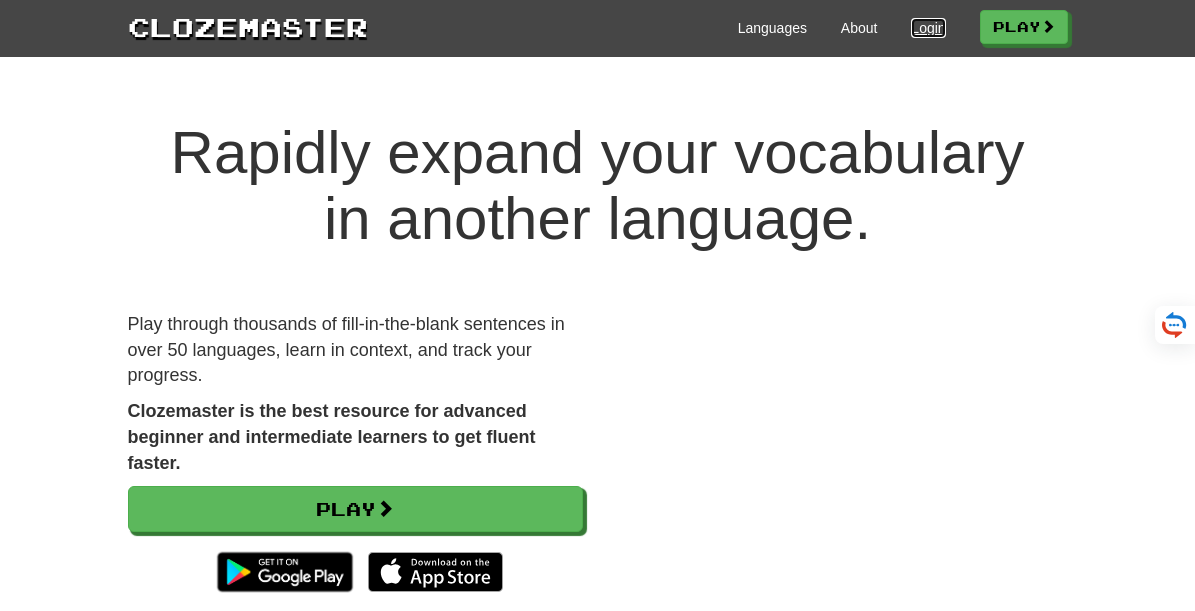click on "Login" at bounding box center [928, 28] 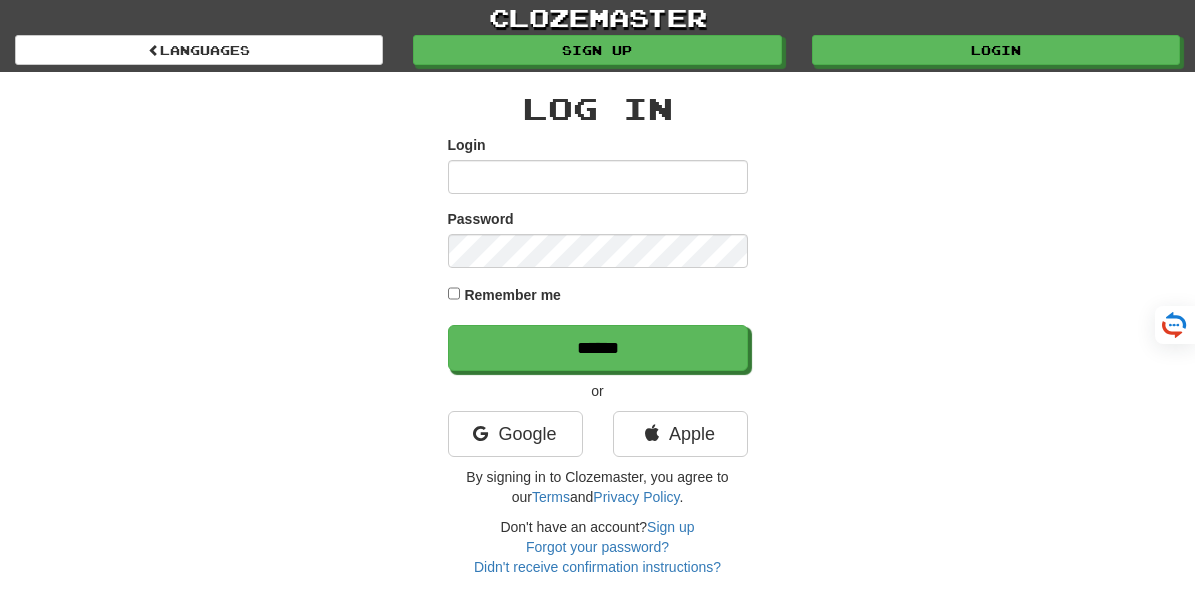 scroll, scrollTop: 0, scrollLeft: 0, axis: both 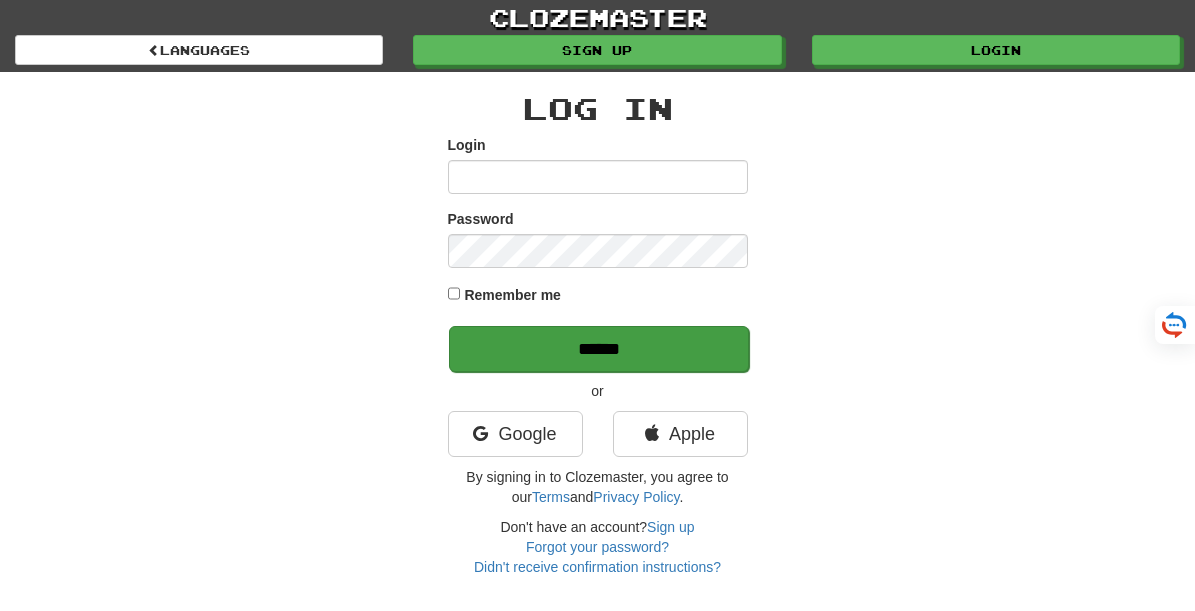 type on "**********" 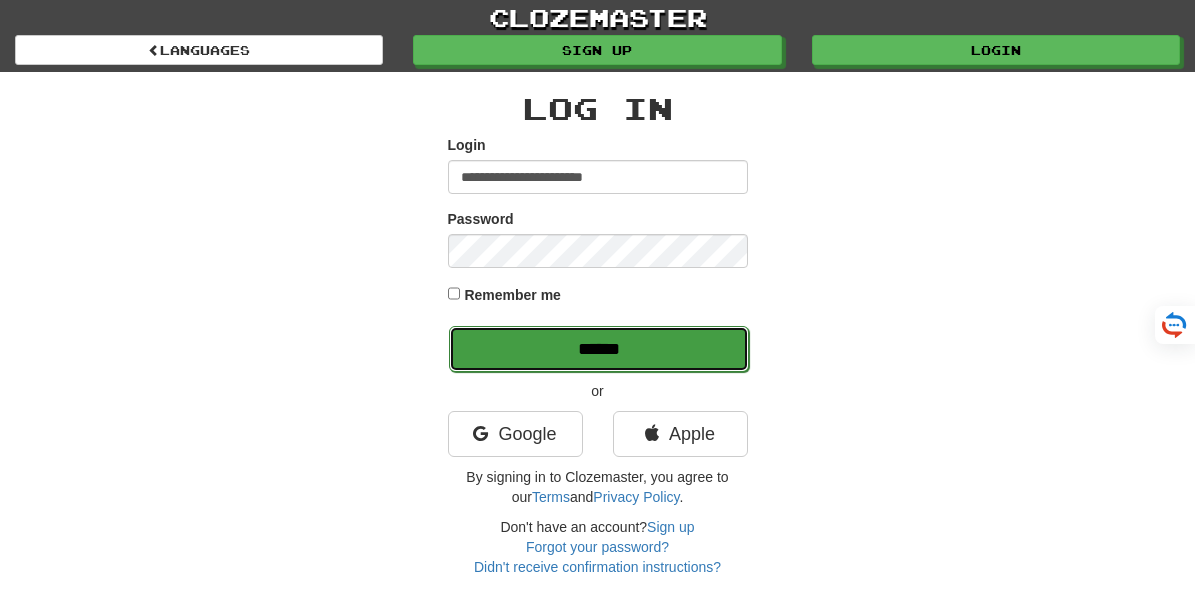 click on "******" at bounding box center (599, 349) 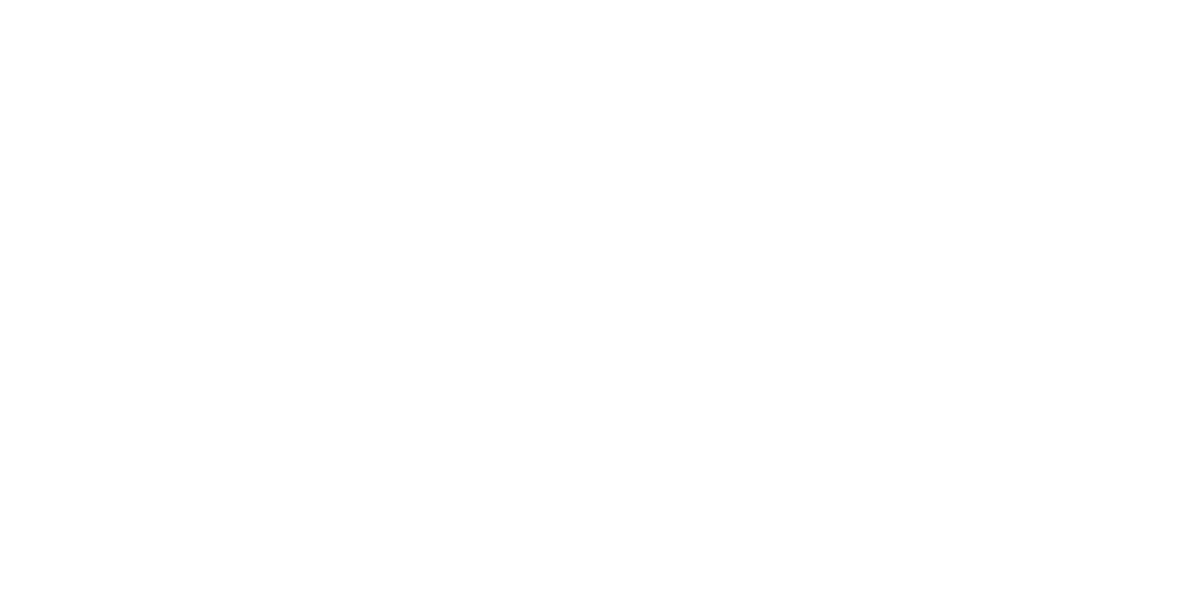 scroll, scrollTop: 0, scrollLeft: 0, axis: both 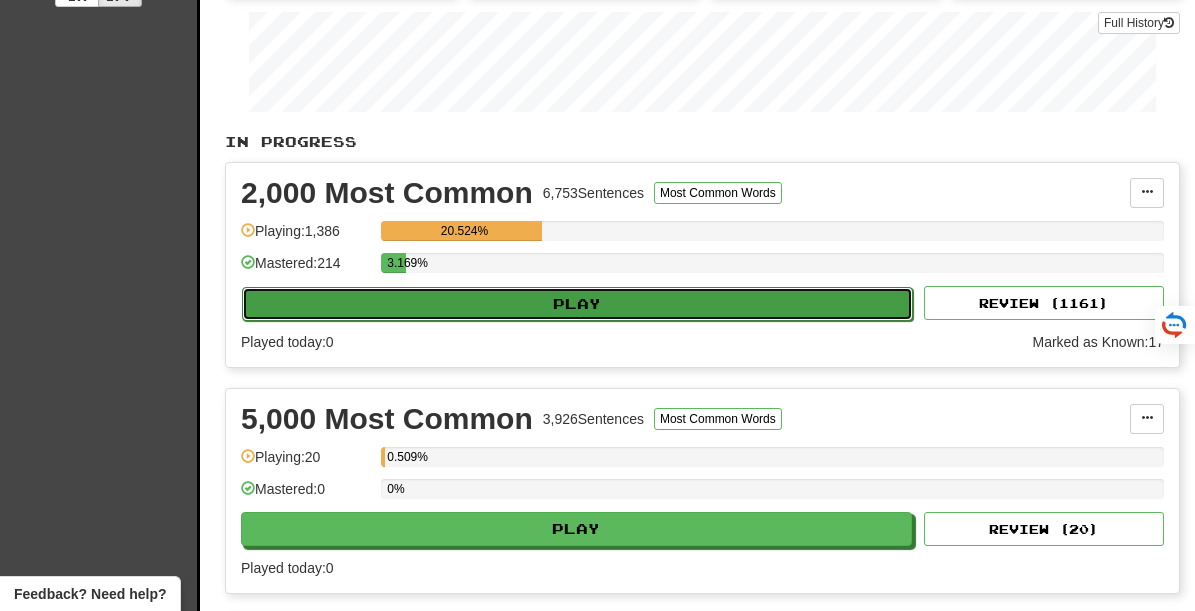 click on "Play" at bounding box center [577, 304] 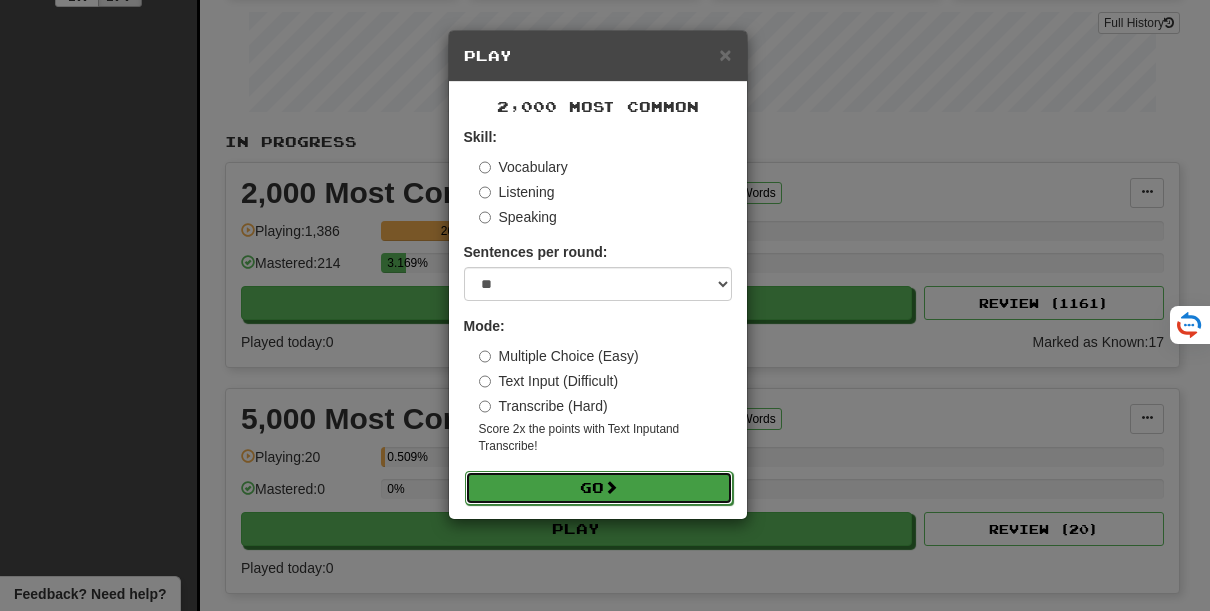 click on "Go" at bounding box center [599, 488] 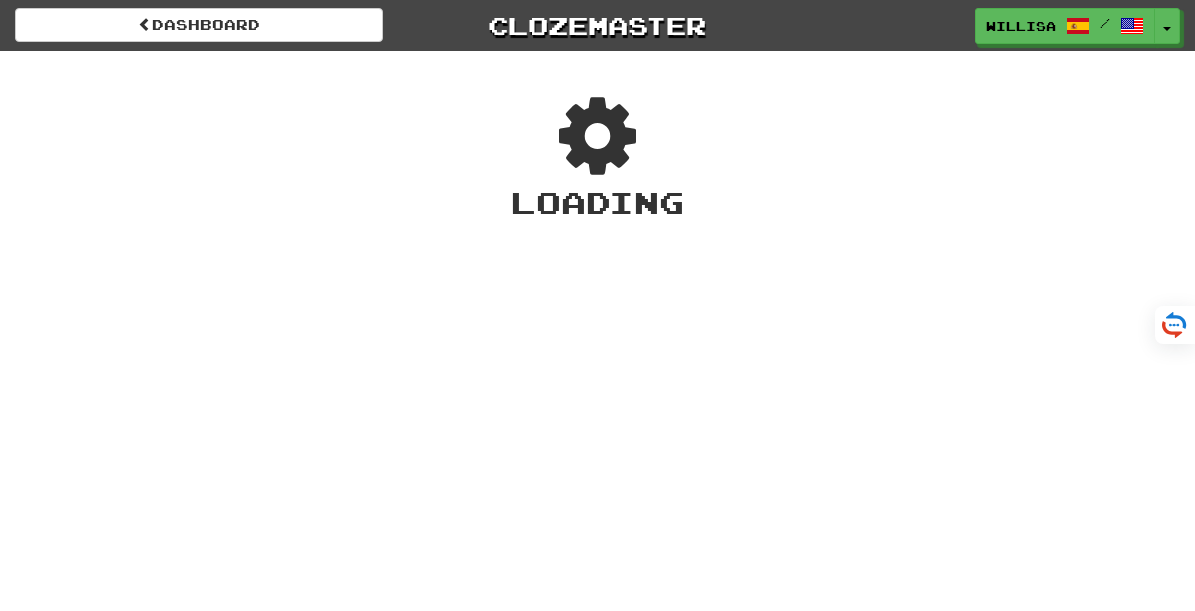scroll, scrollTop: 0, scrollLeft: 0, axis: both 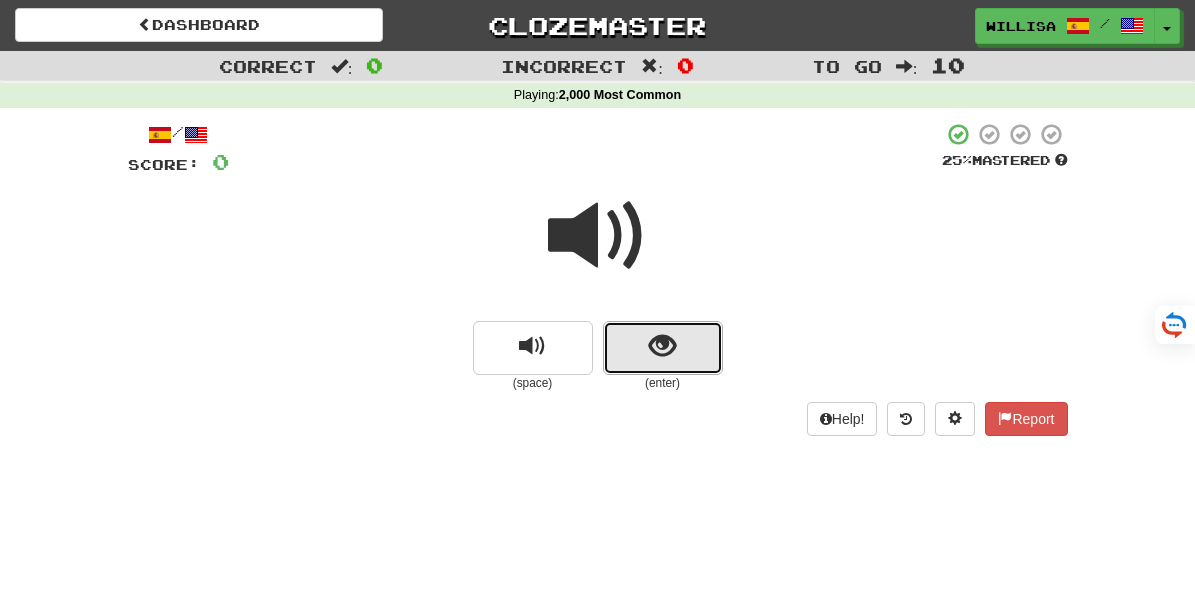 click at bounding box center (662, 346) 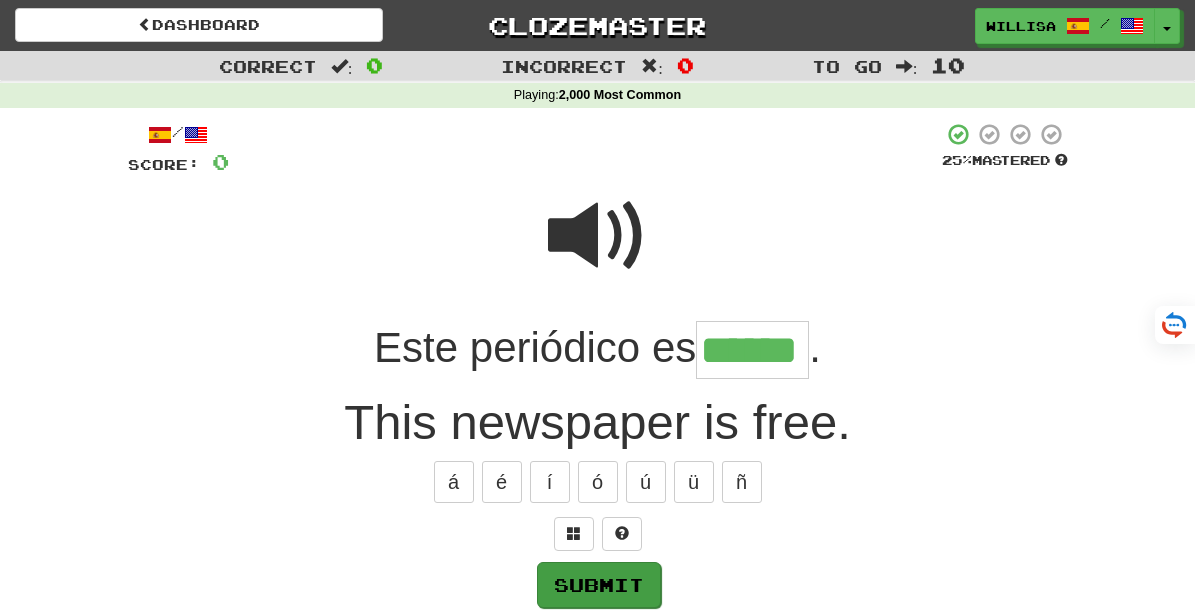 type on "******" 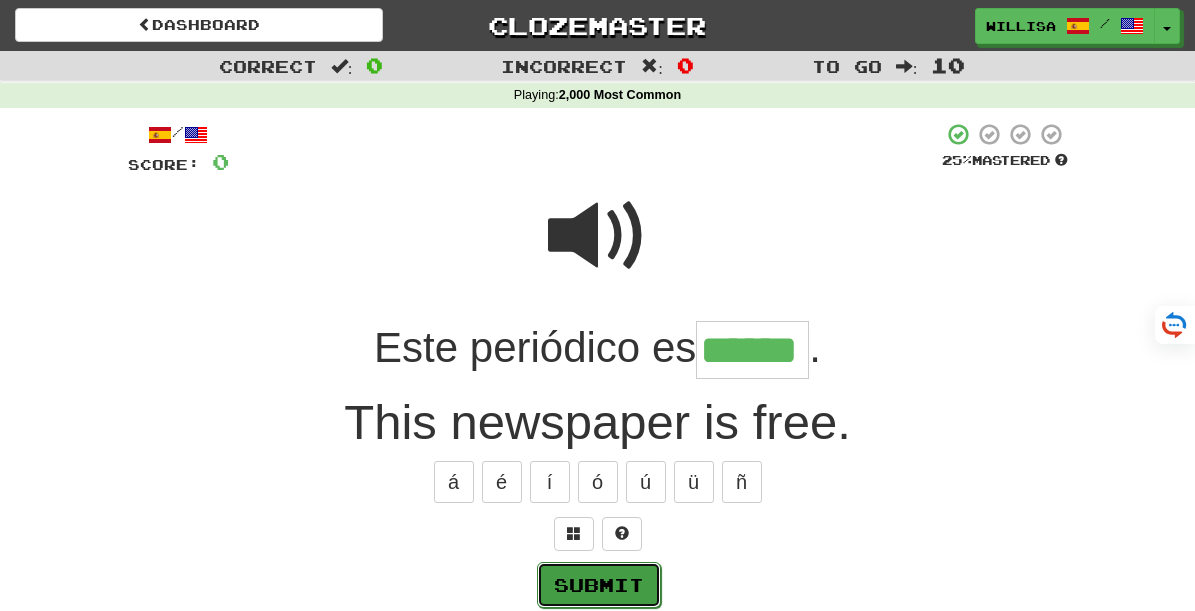 click on "Submit" at bounding box center [599, 585] 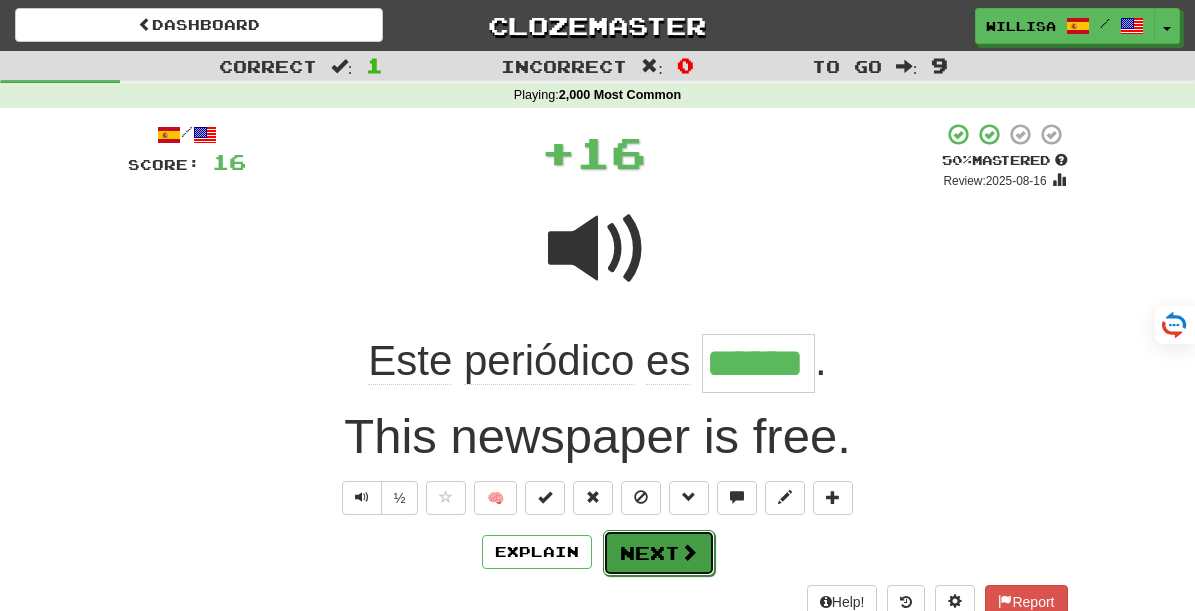 click on "Next" at bounding box center (659, 553) 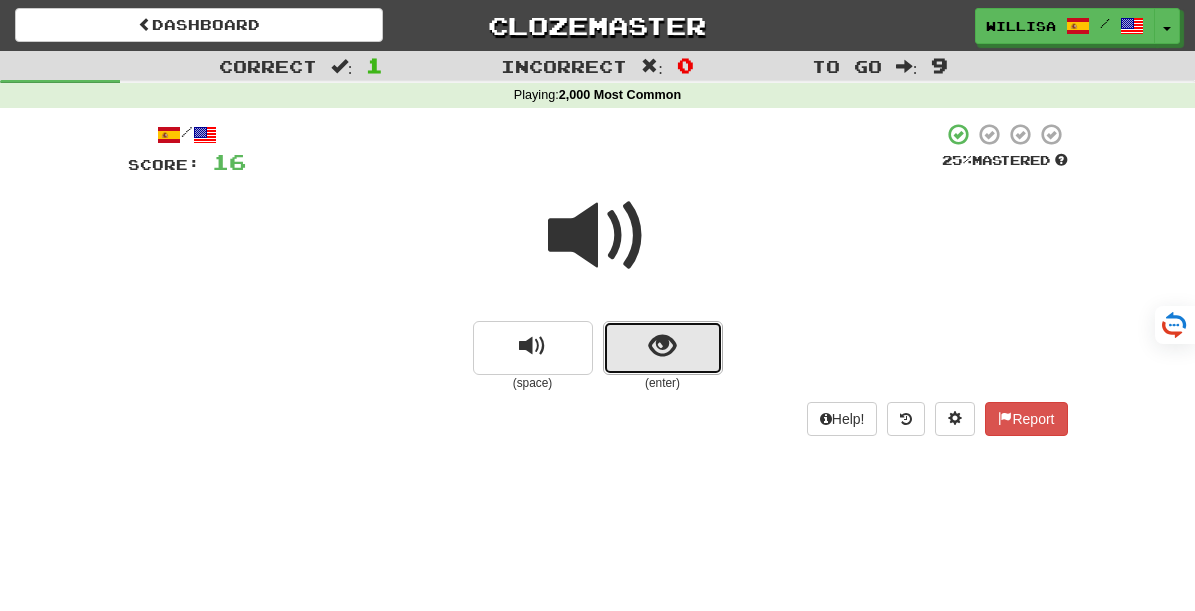 click at bounding box center [663, 348] 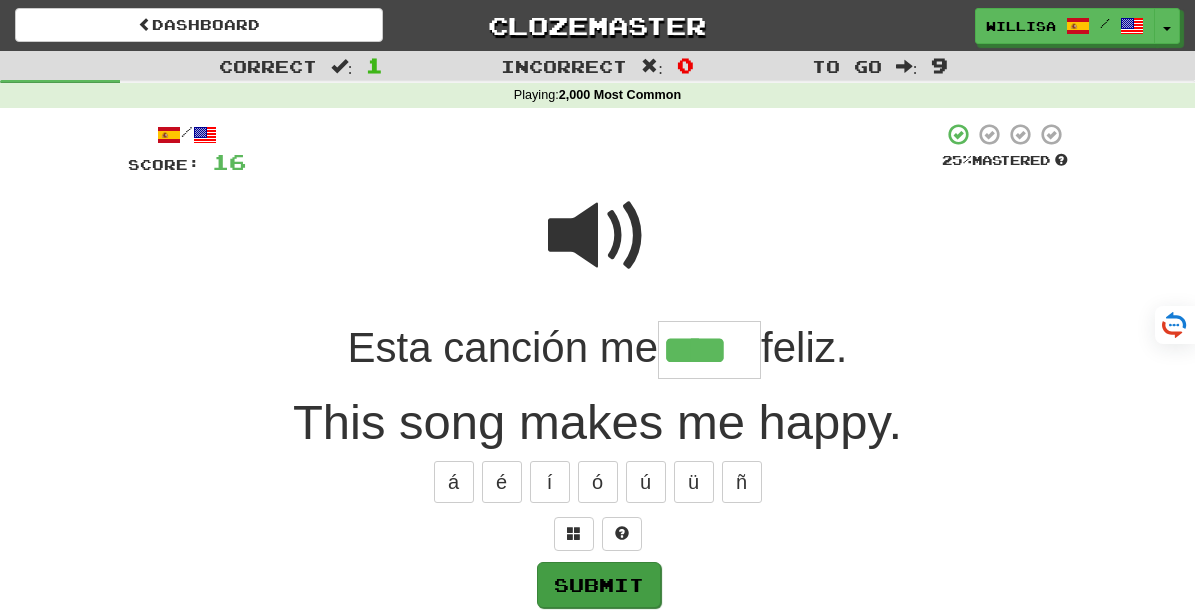 type on "****" 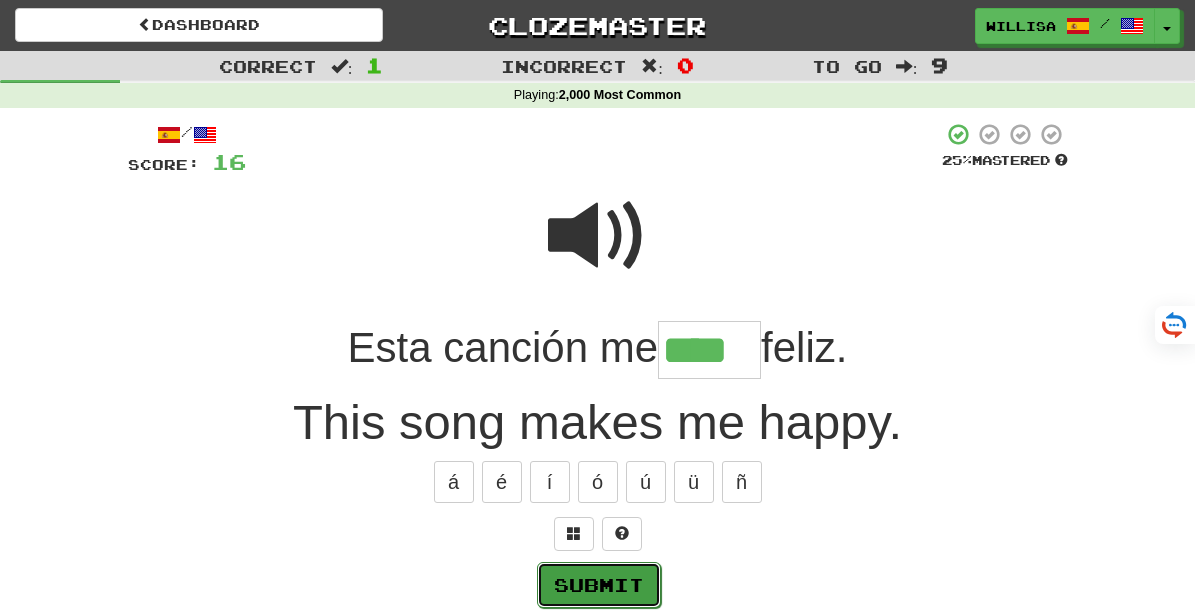 click on "Submit" at bounding box center [599, 585] 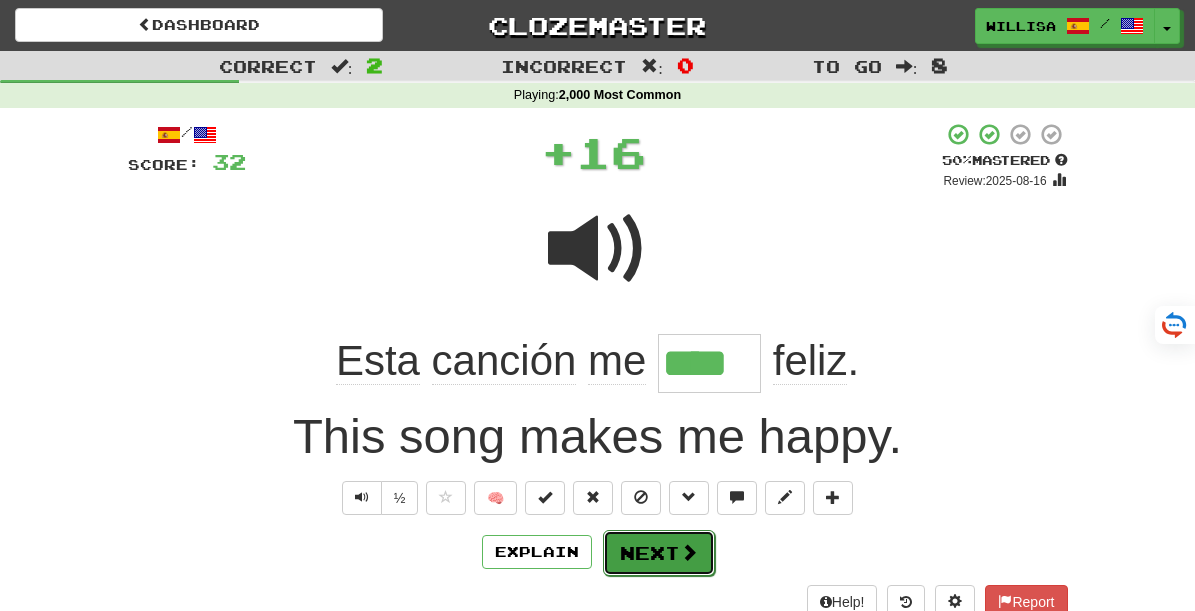 click on "Next" at bounding box center [659, 553] 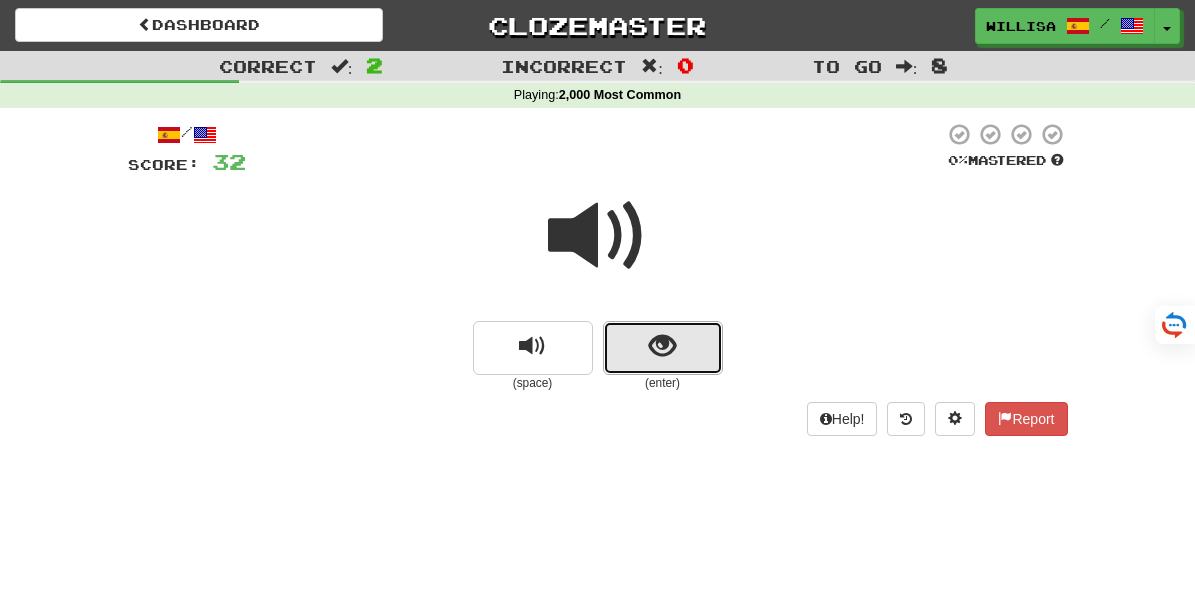 click at bounding box center (663, 348) 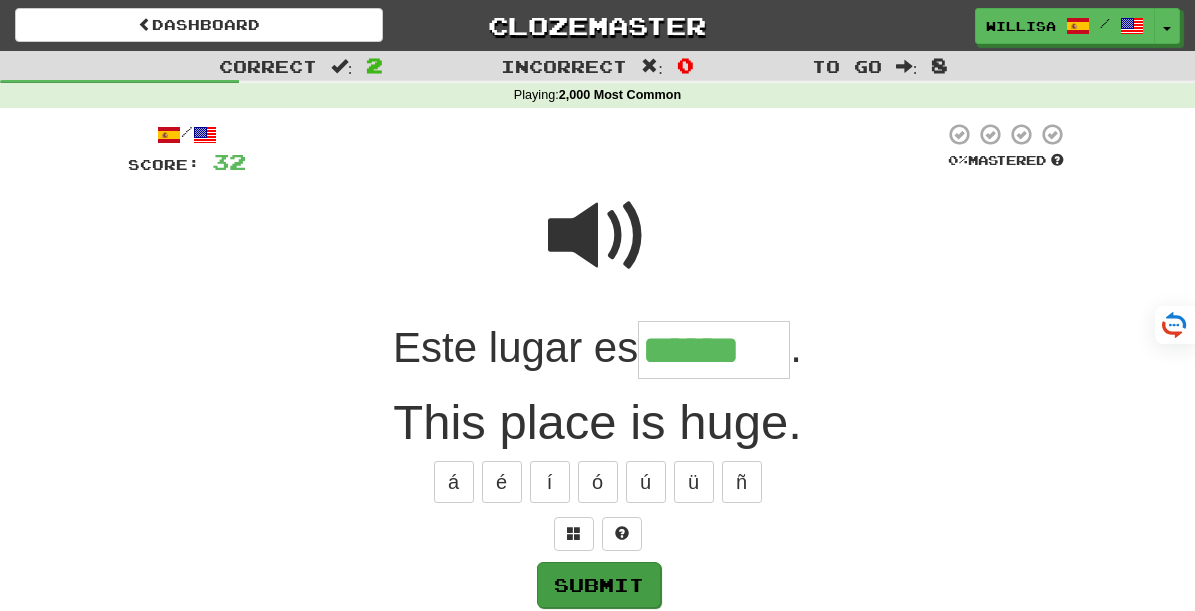 type on "******" 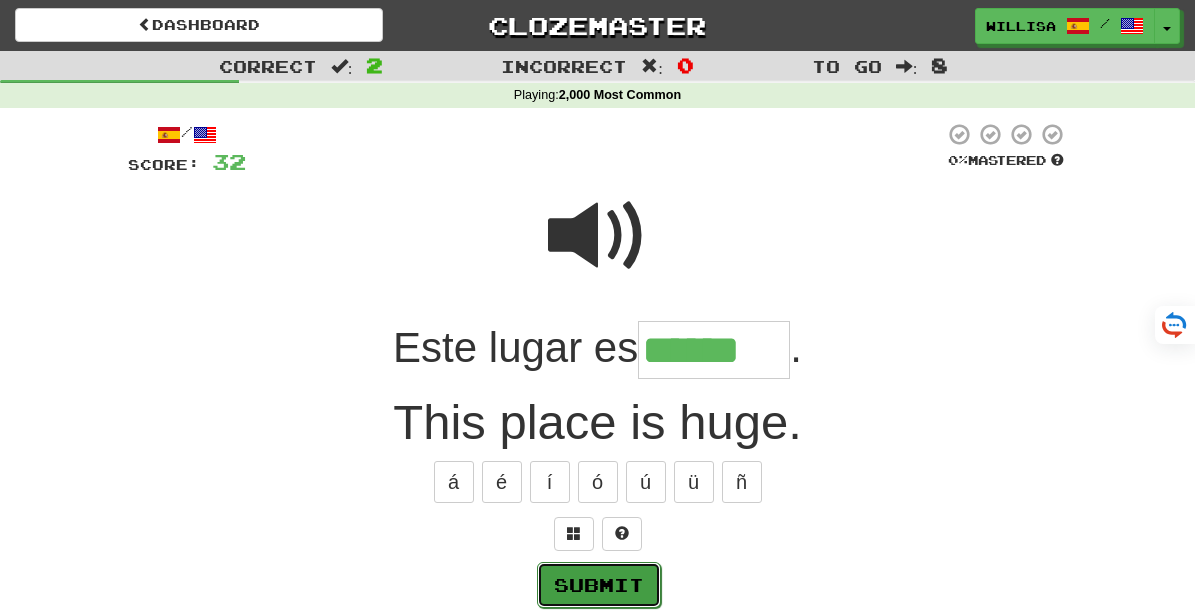 click on "Submit" at bounding box center (599, 585) 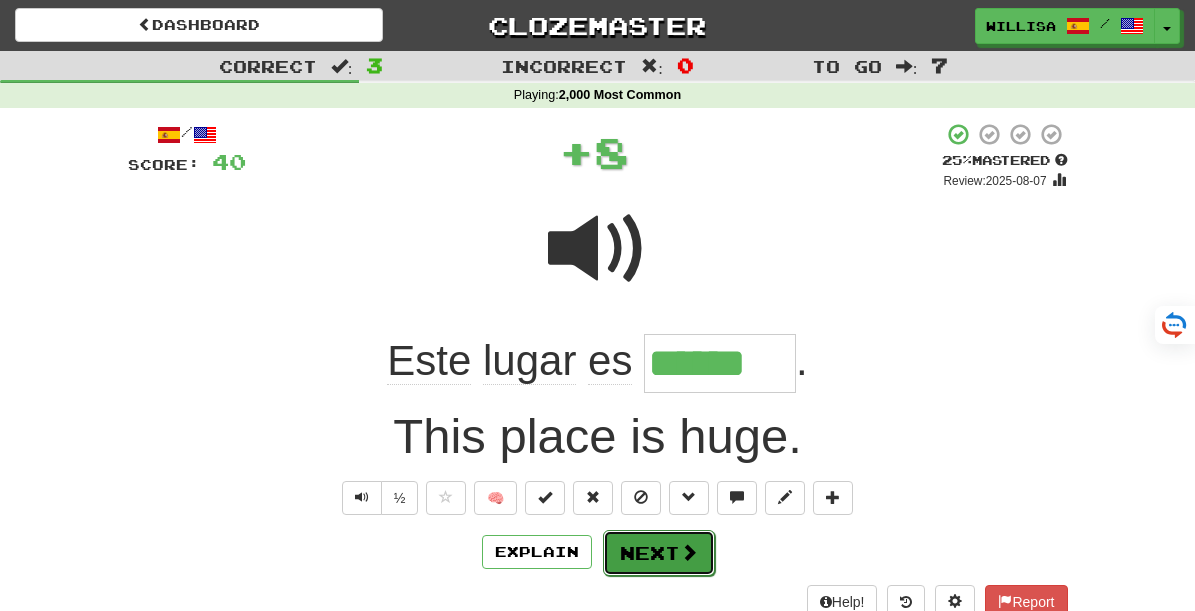 click on "Next" at bounding box center [659, 553] 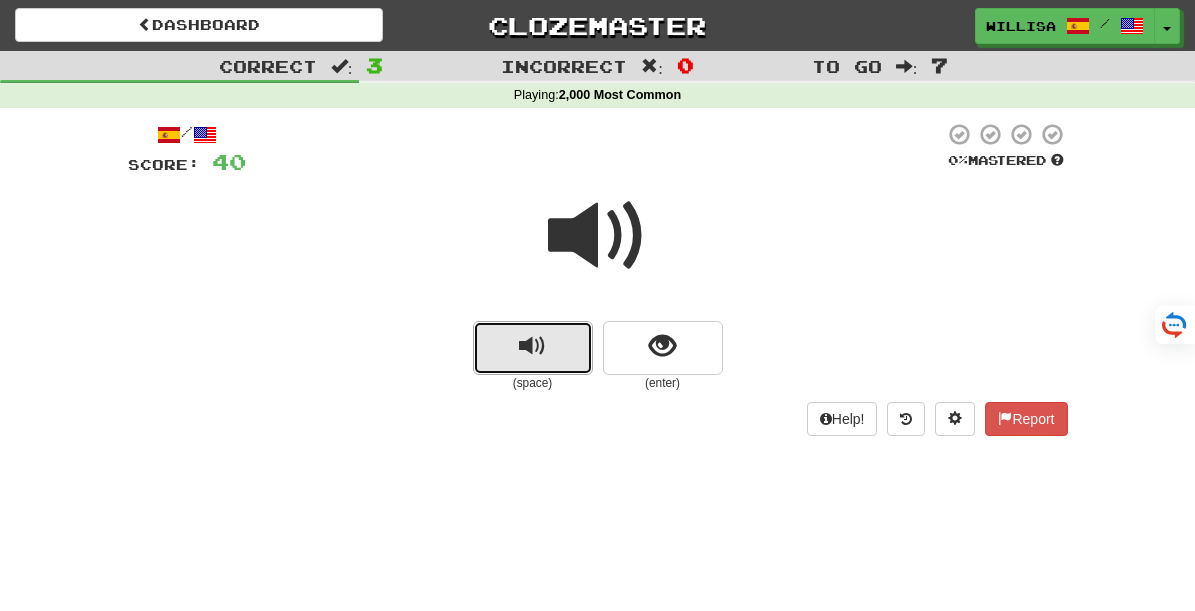 click at bounding box center [532, 346] 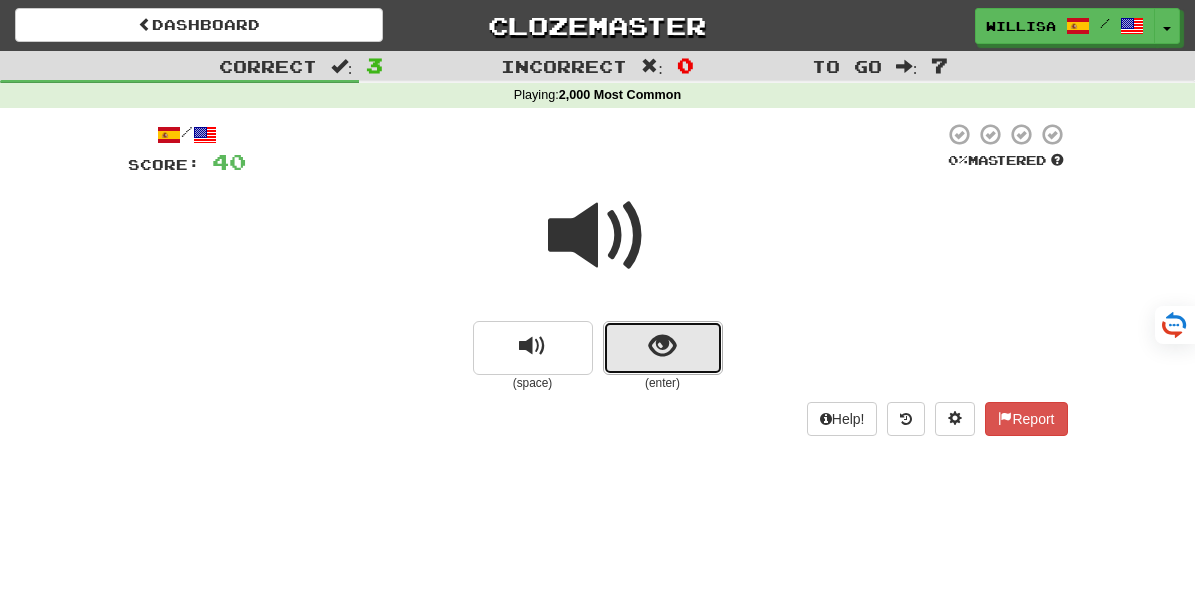 click at bounding box center (662, 346) 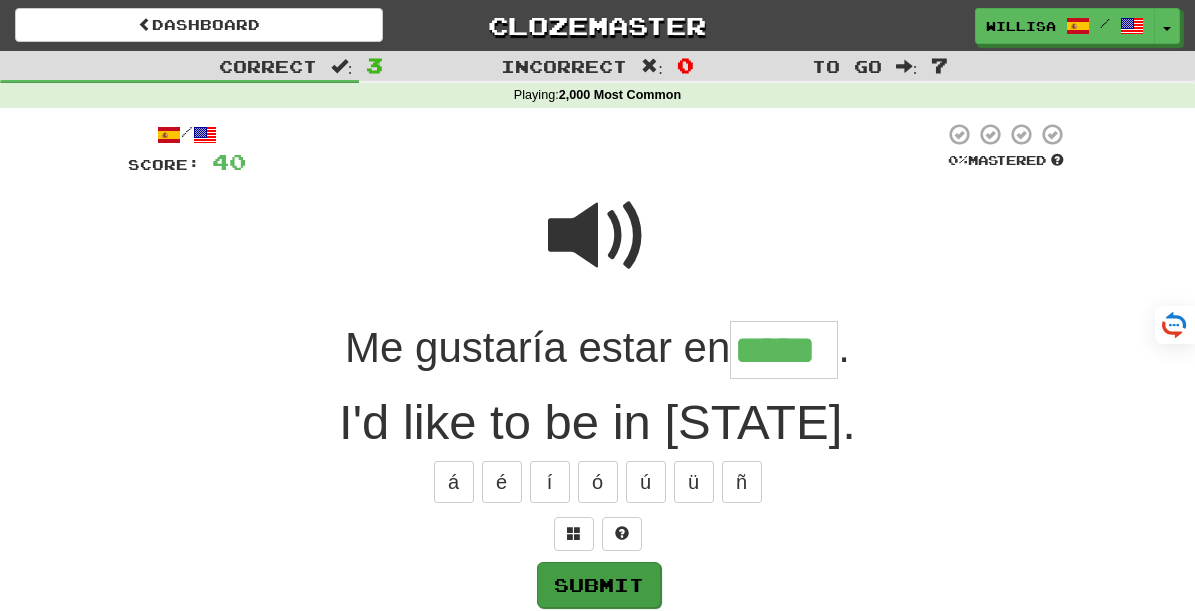 type on "*****" 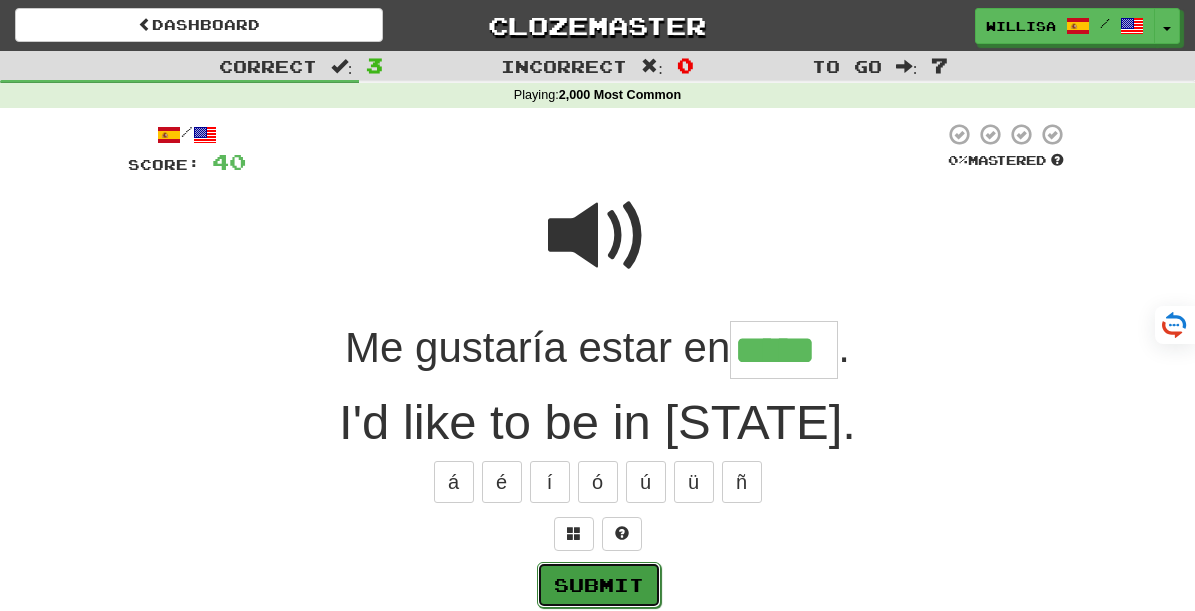 click on "Submit" at bounding box center [599, 585] 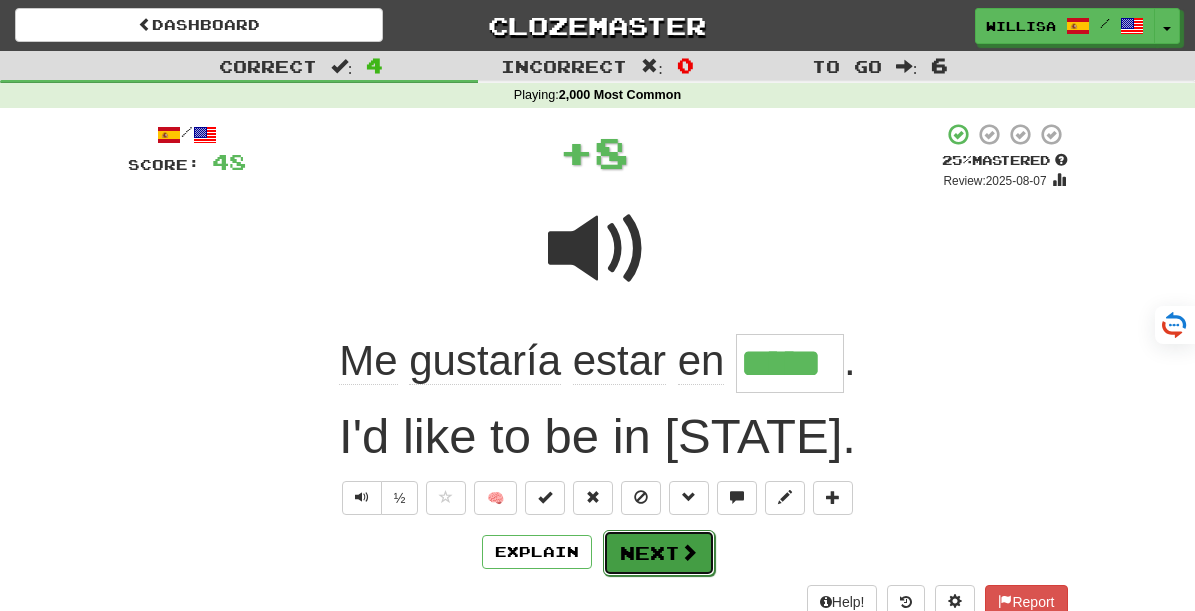 click on "Next" at bounding box center [659, 553] 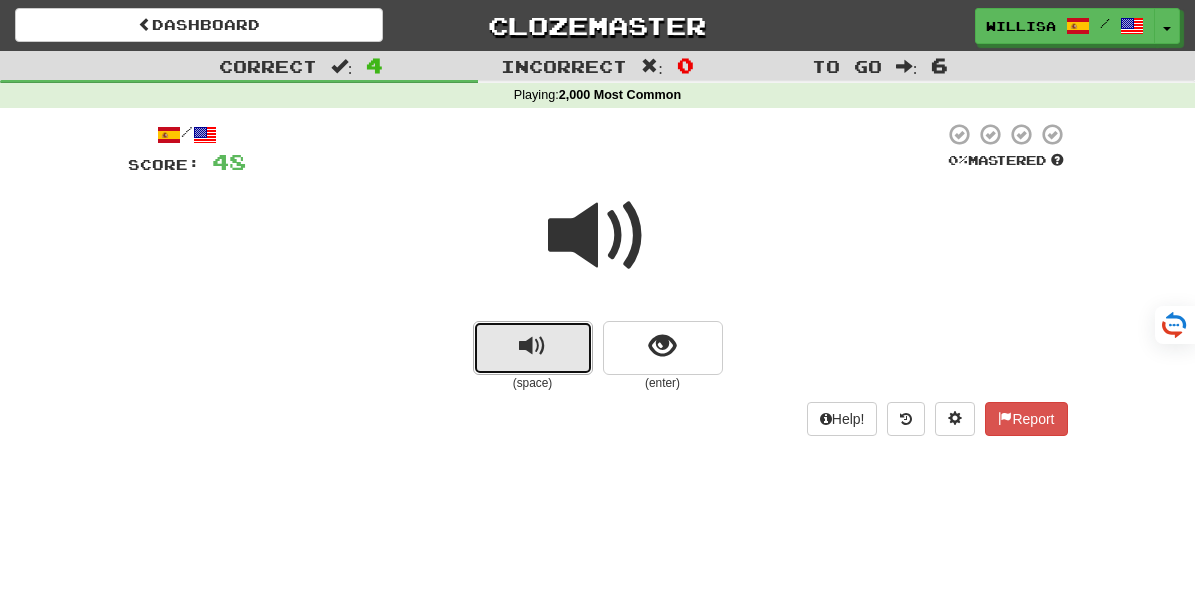 click at bounding box center [532, 346] 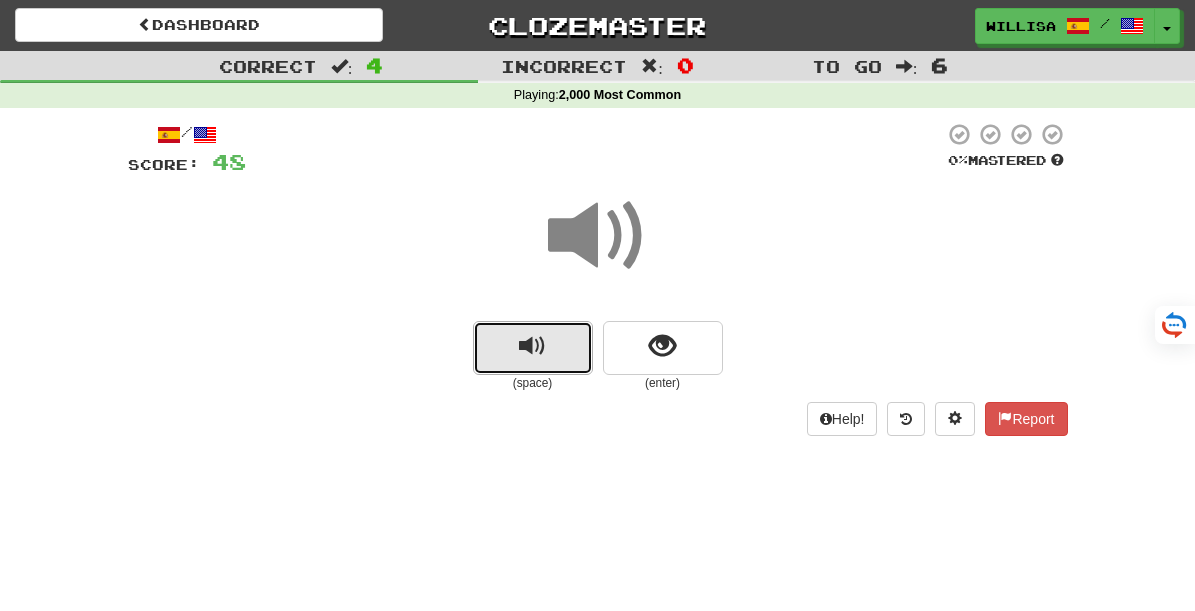click at bounding box center [532, 346] 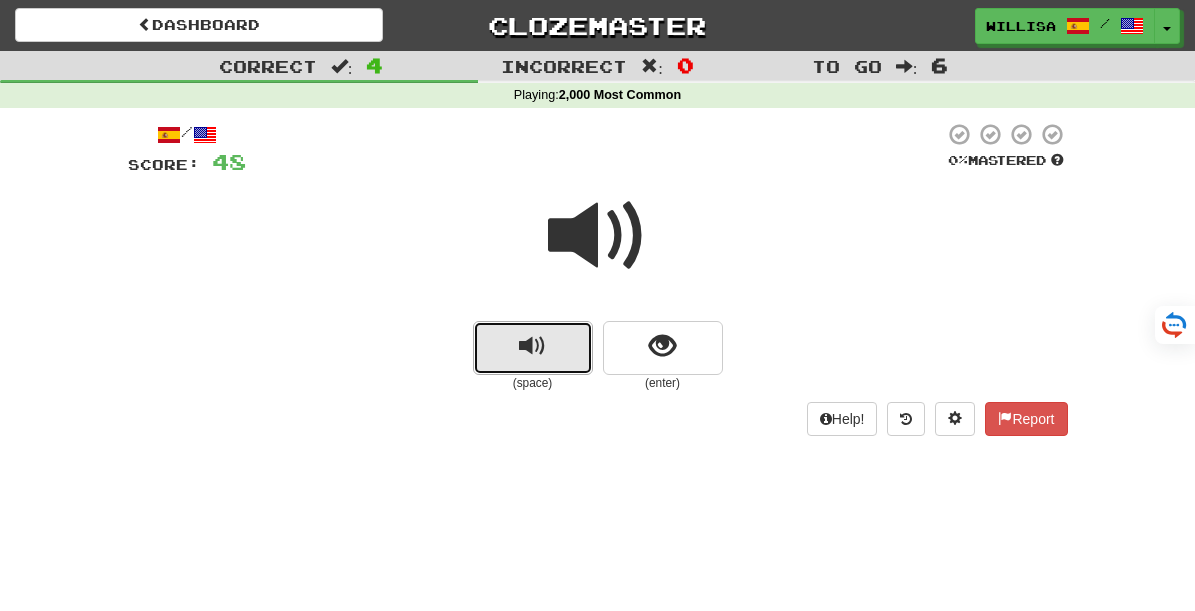 click at bounding box center [532, 346] 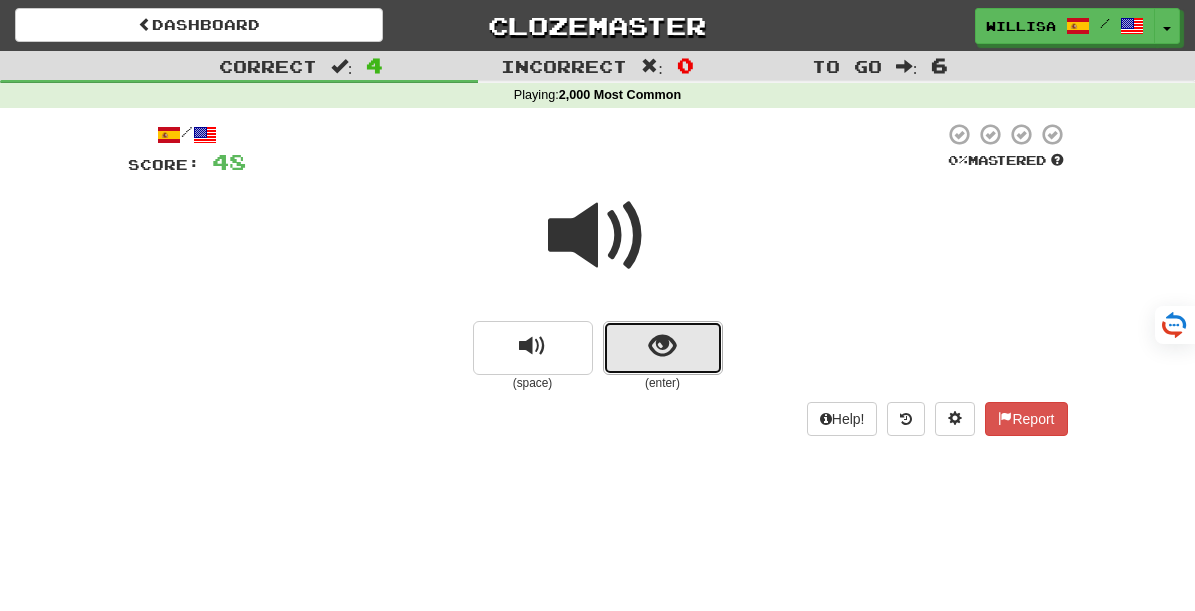 click at bounding box center (662, 346) 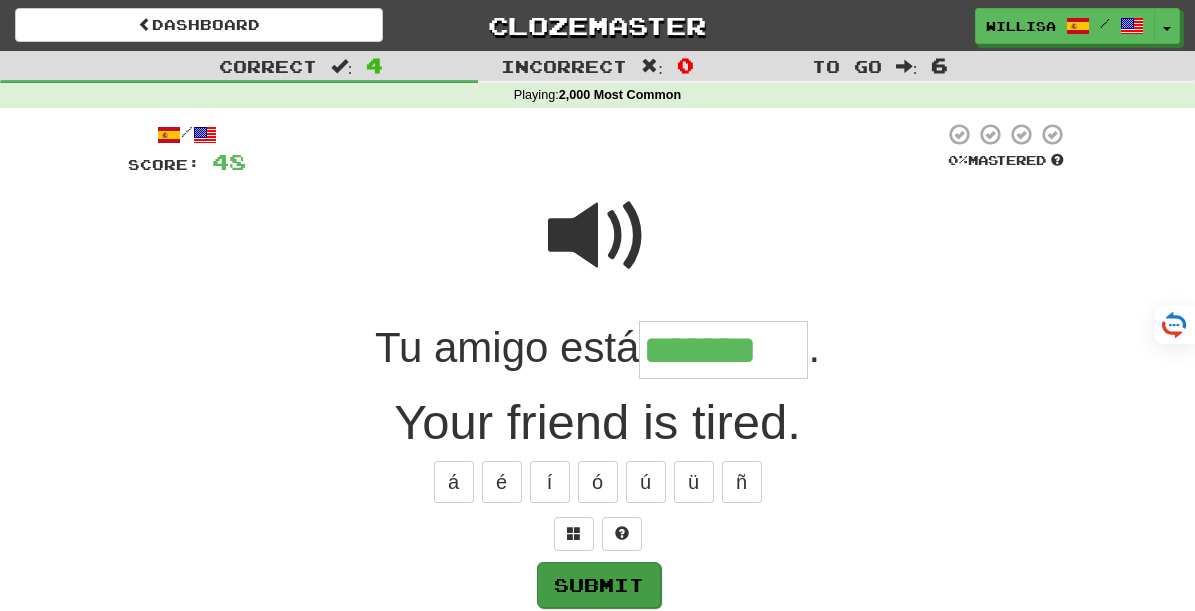 type on "*******" 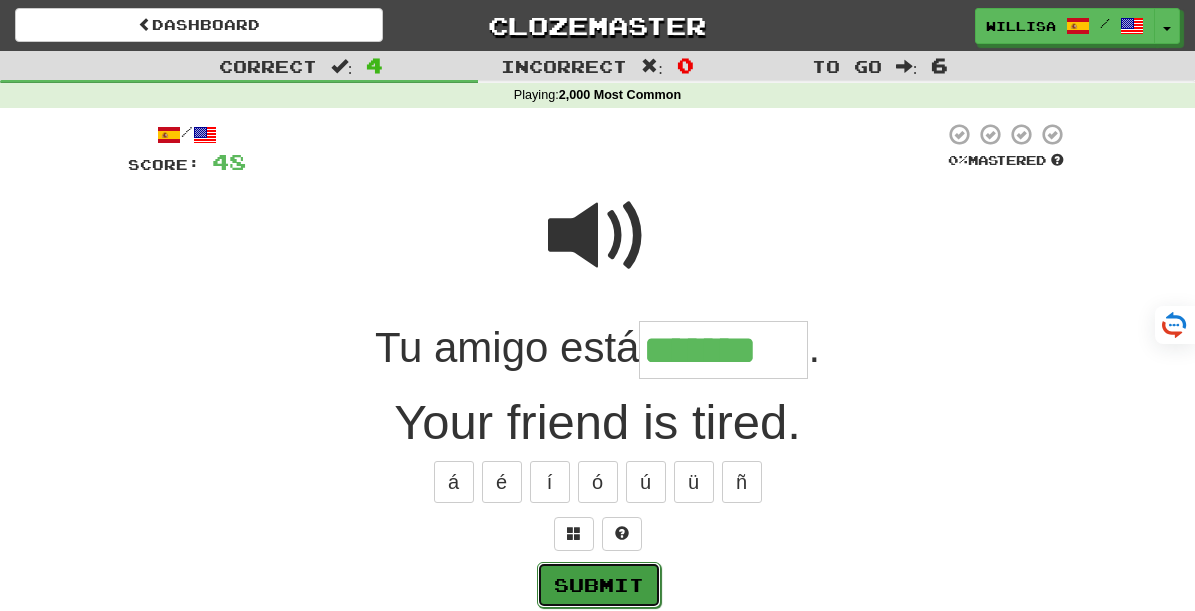 click on "Submit" at bounding box center (599, 585) 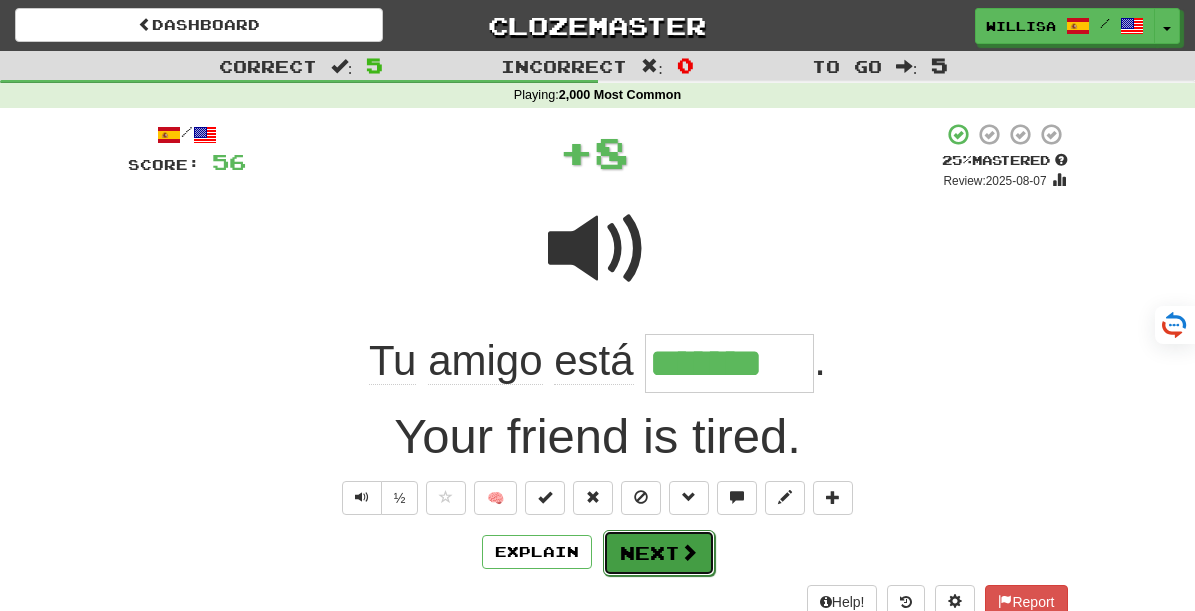 click on "Next" at bounding box center (659, 553) 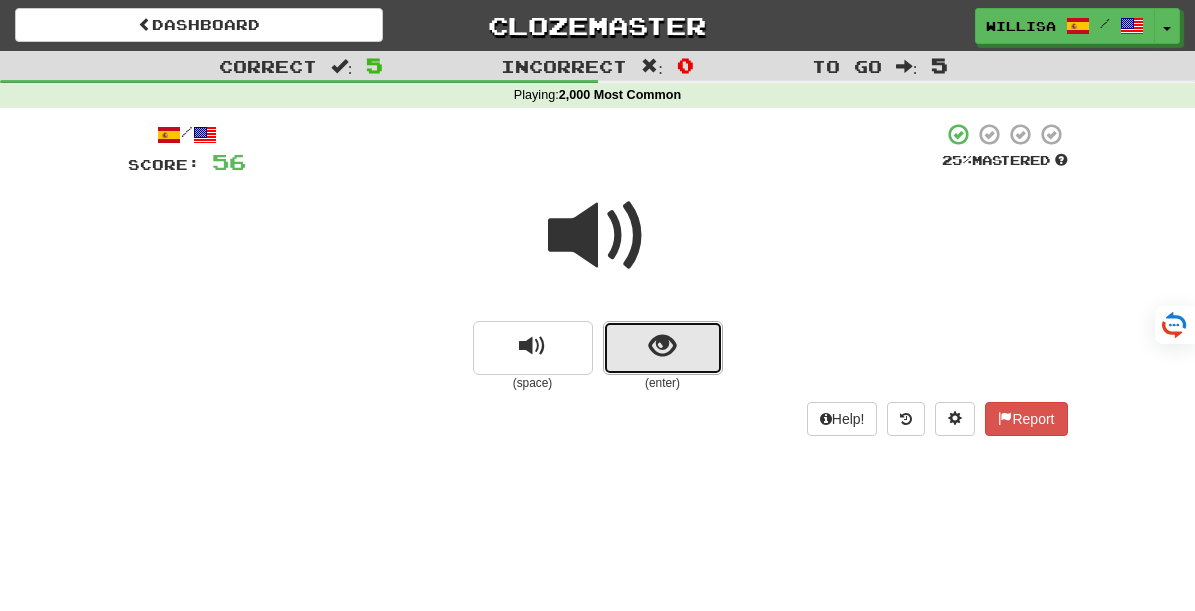 click at bounding box center [663, 348] 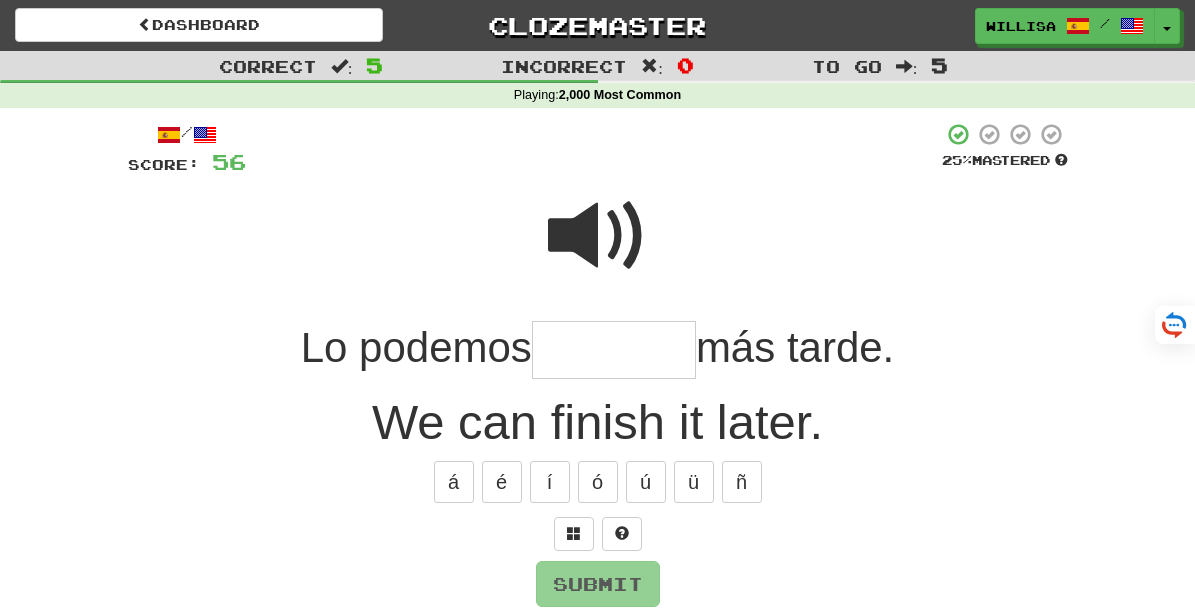type on "*" 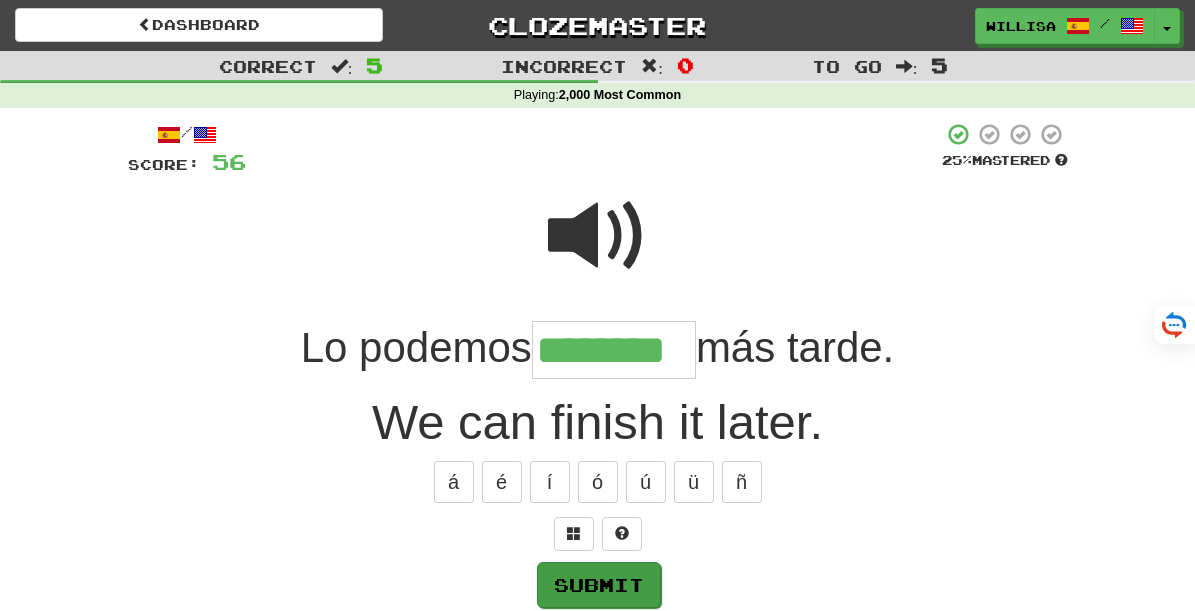type on "********" 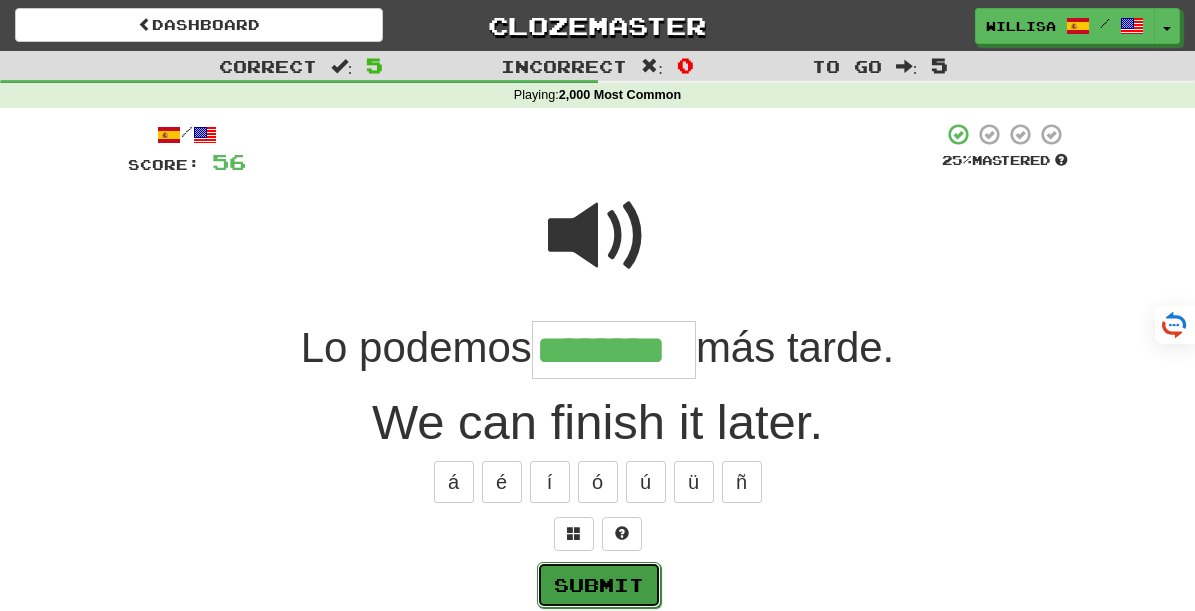 click on "Submit" at bounding box center [599, 585] 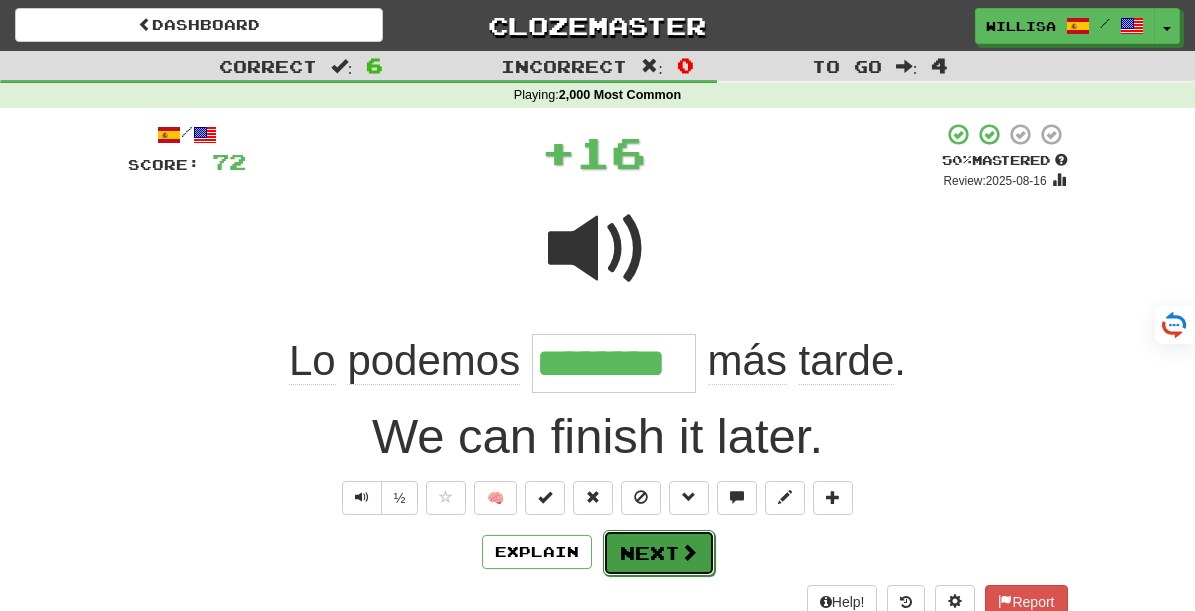 click on "Next" at bounding box center (659, 553) 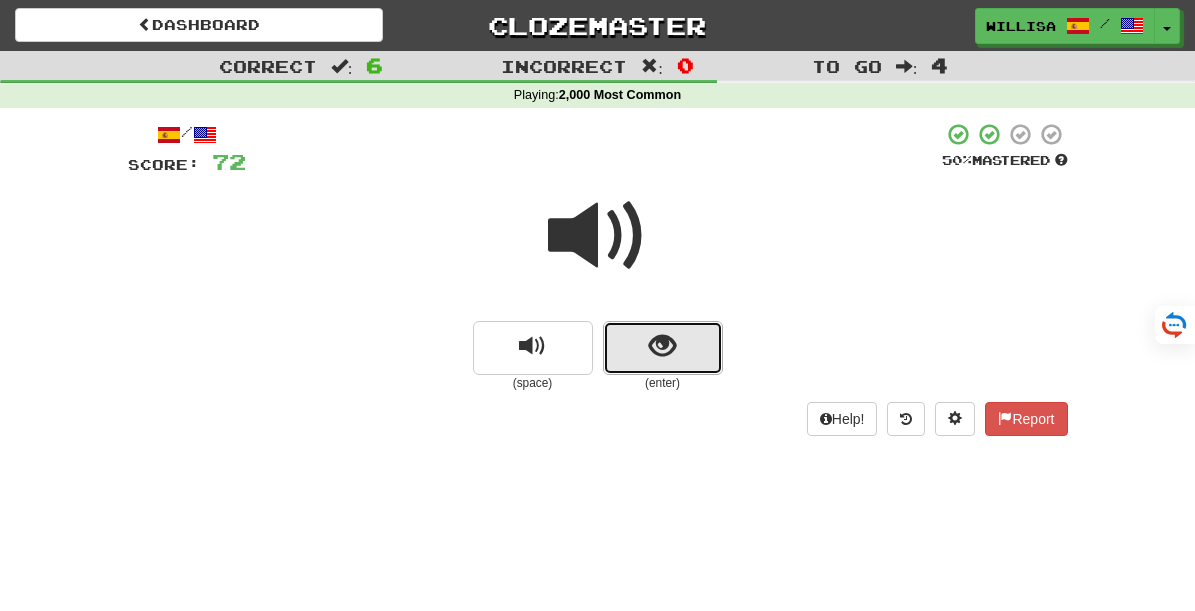 click at bounding box center (663, 348) 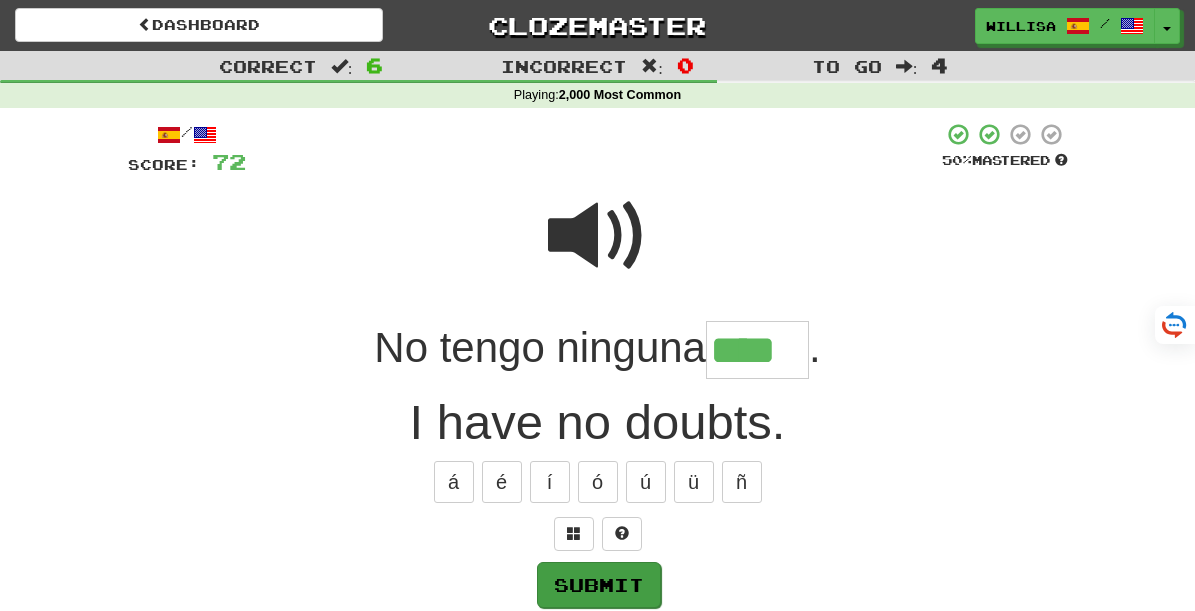 type on "****" 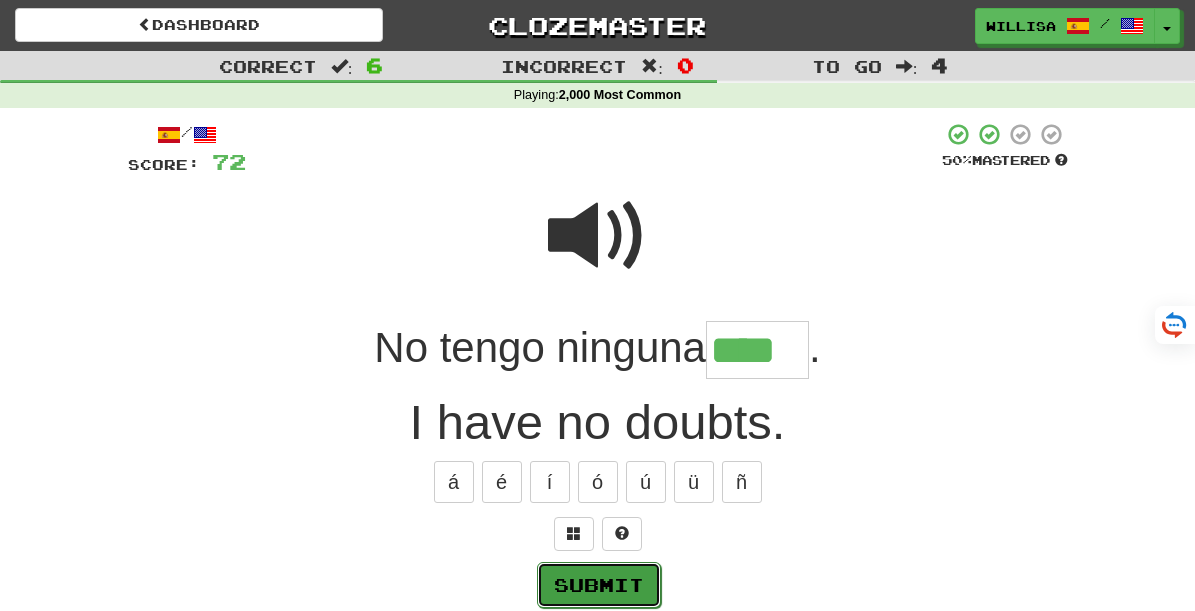 click on "Submit" at bounding box center (599, 585) 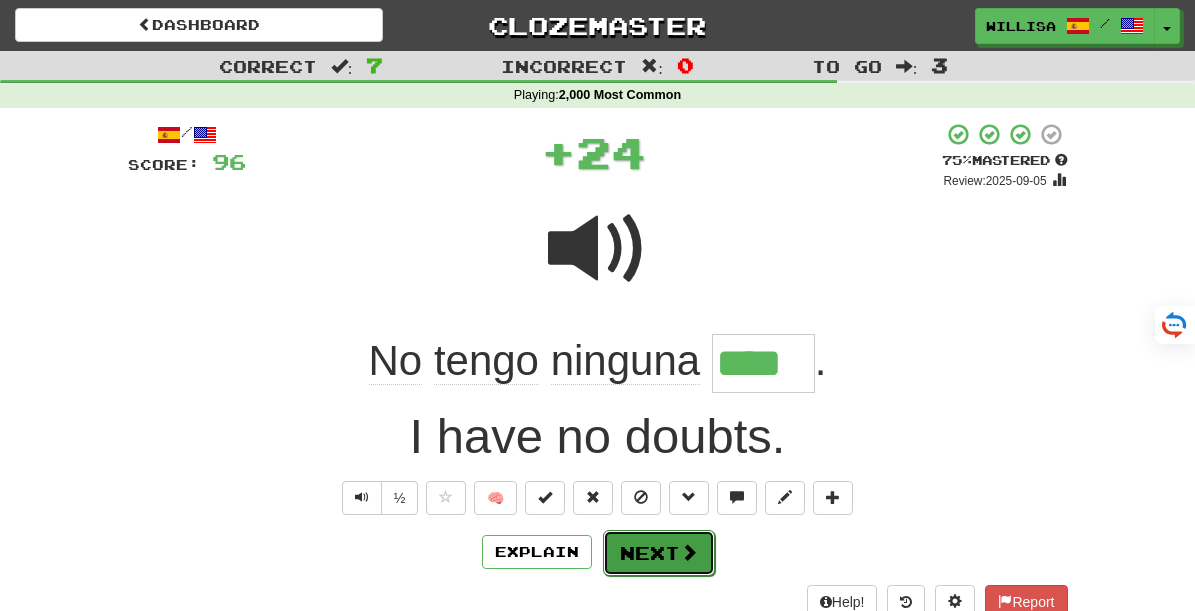 click on "Next" at bounding box center (659, 553) 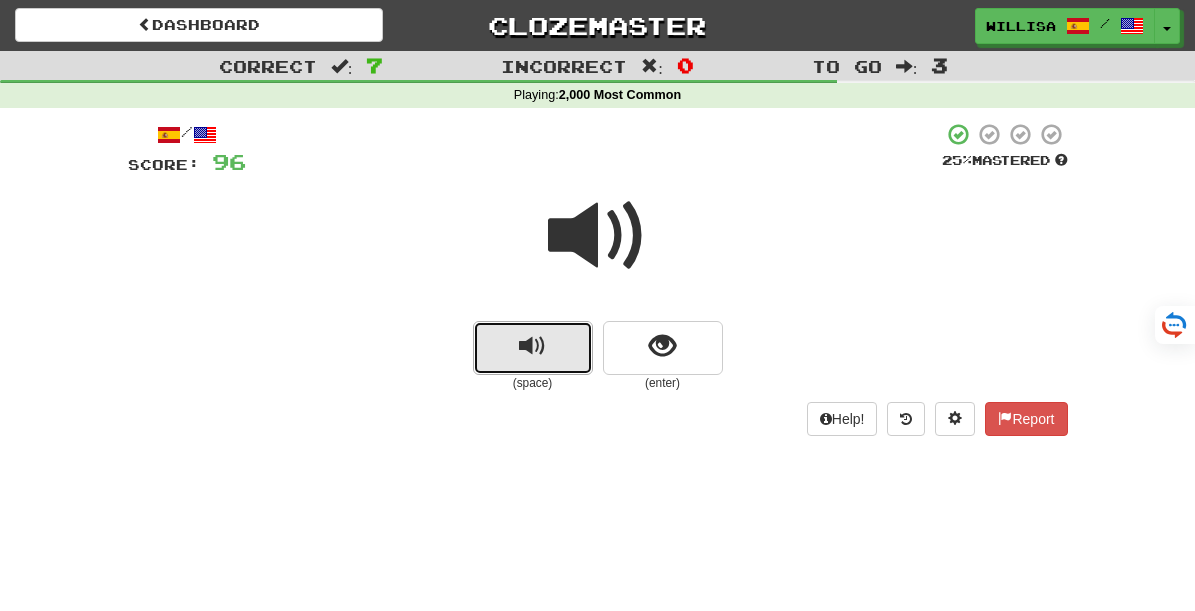 click at bounding box center (532, 346) 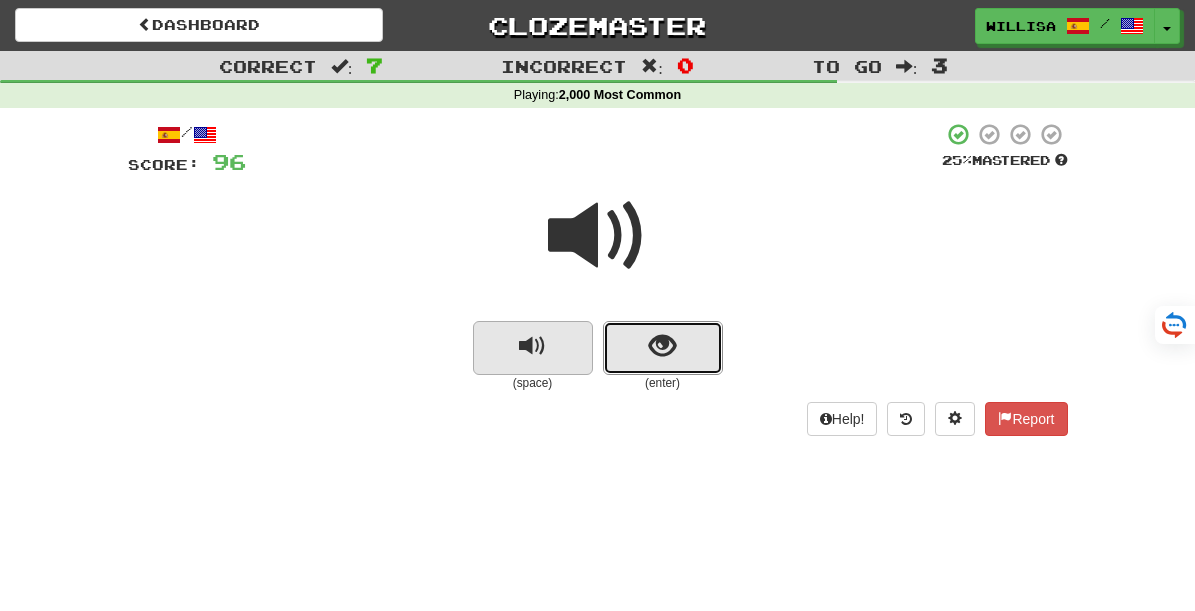 drag, startPoint x: 644, startPoint y: 347, endPoint x: 527, endPoint y: 351, distance: 117.06836 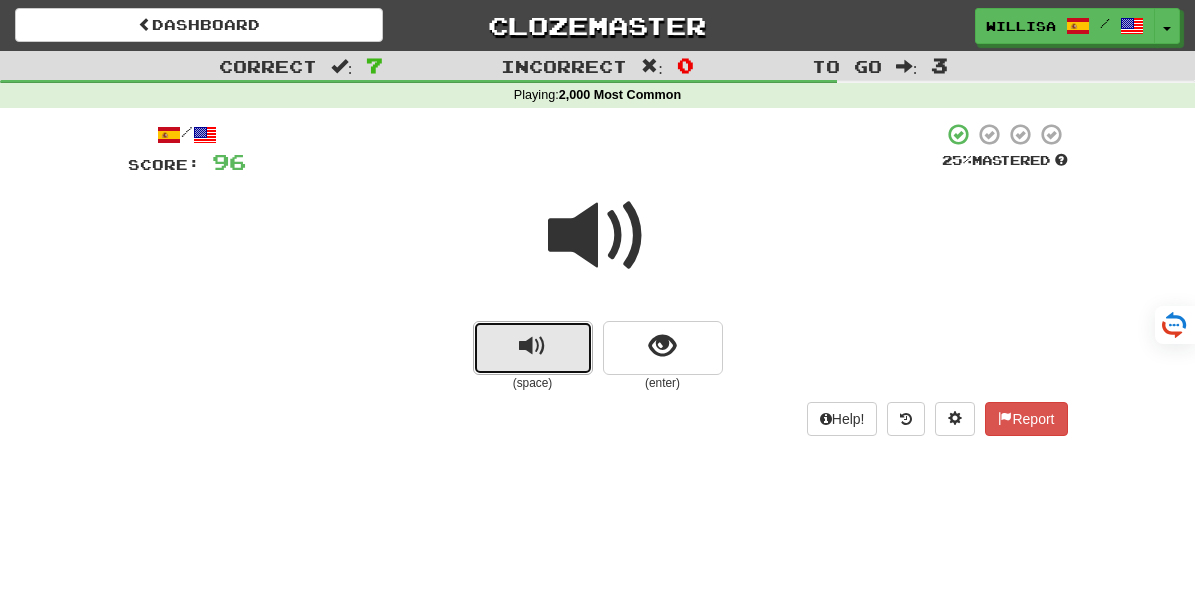click at bounding box center [532, 346] 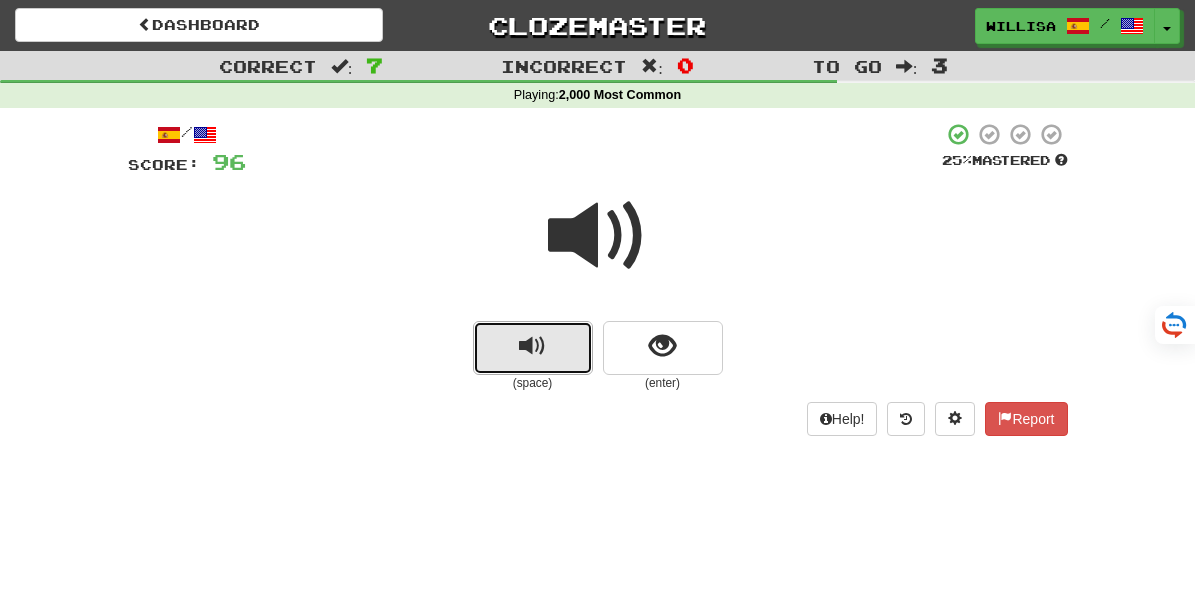 click at bounding box center [533, 348] 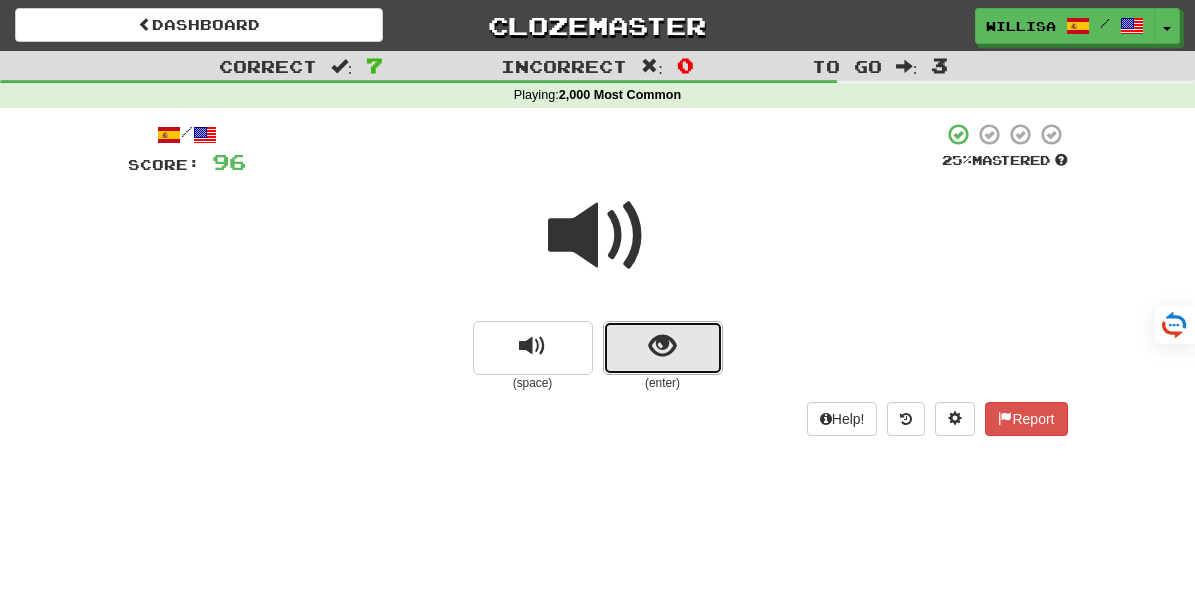 click at bounding box center (662, 346) 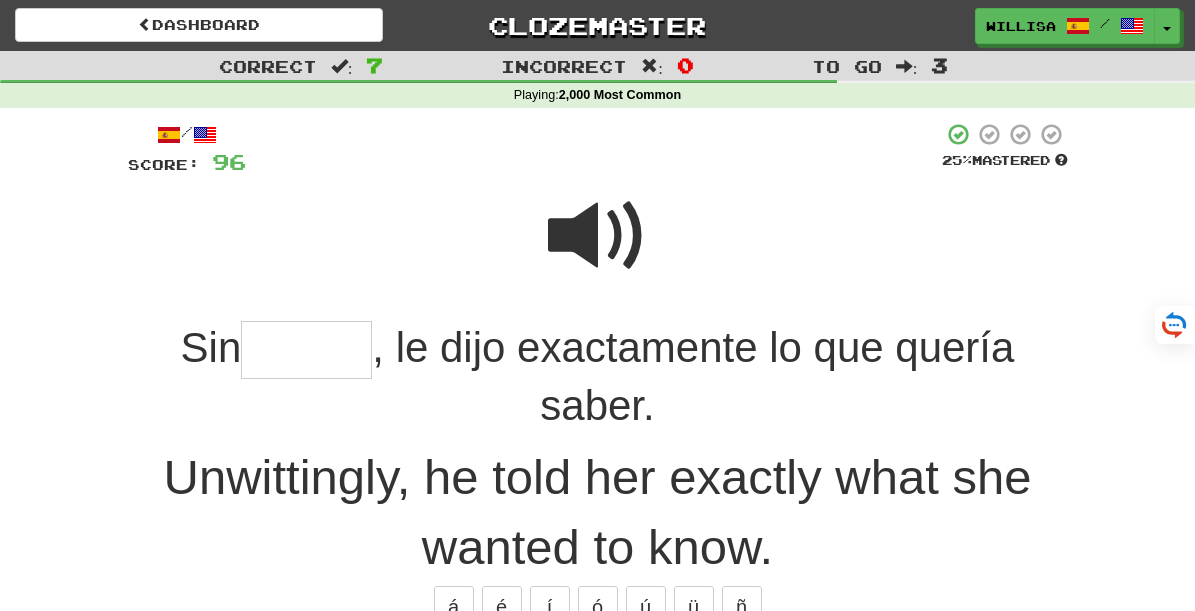 type on "*" 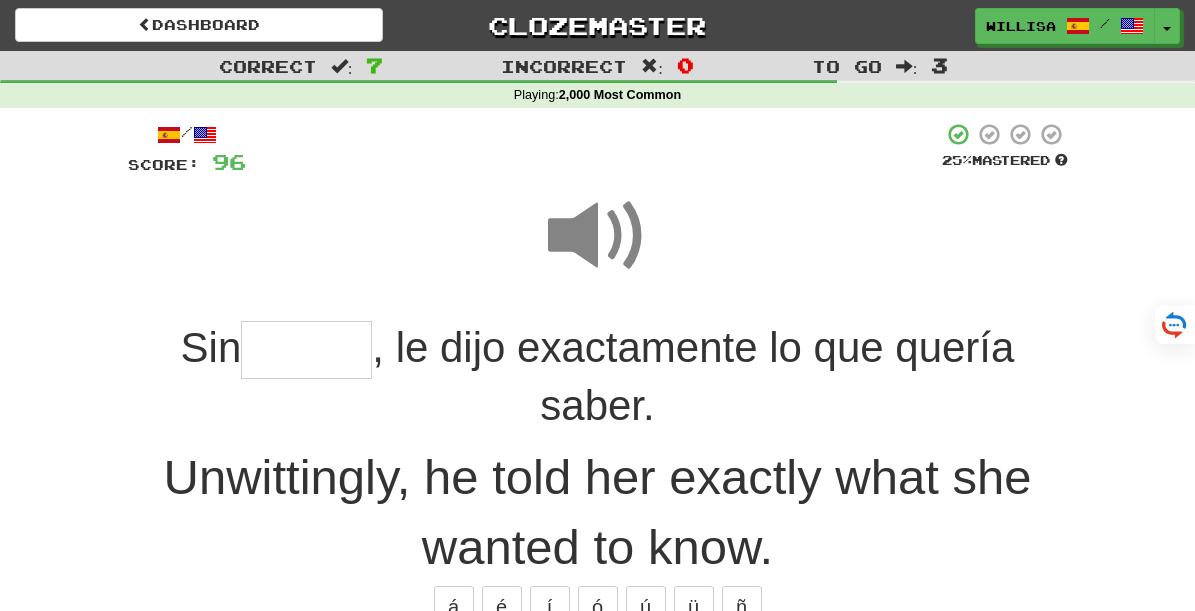 click at bounding box center [306, 350] 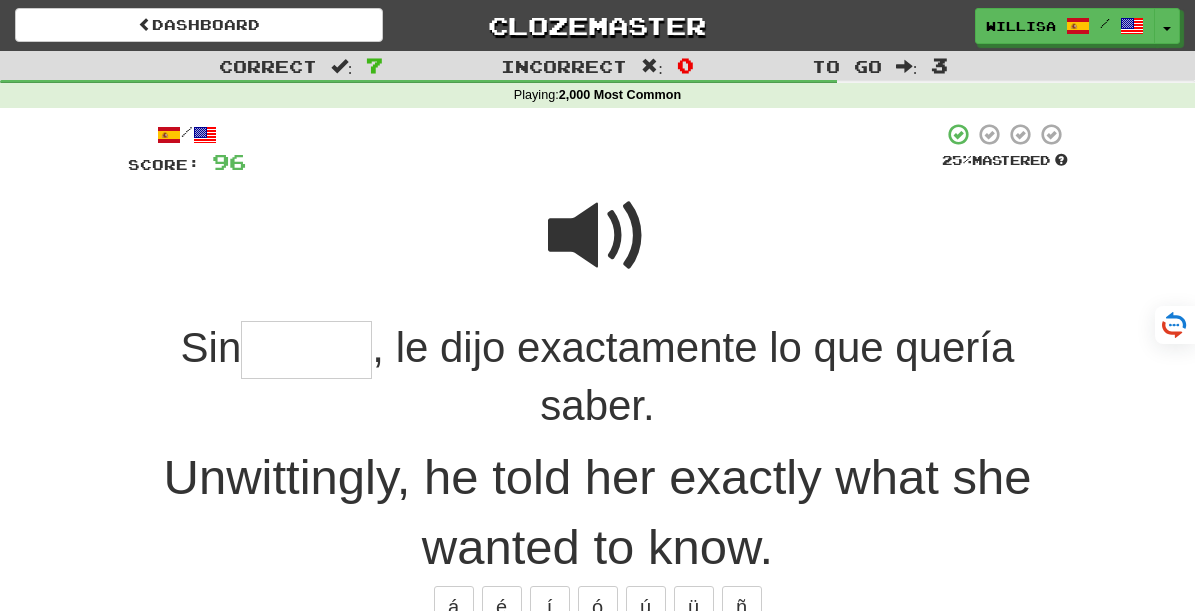 type on "*" 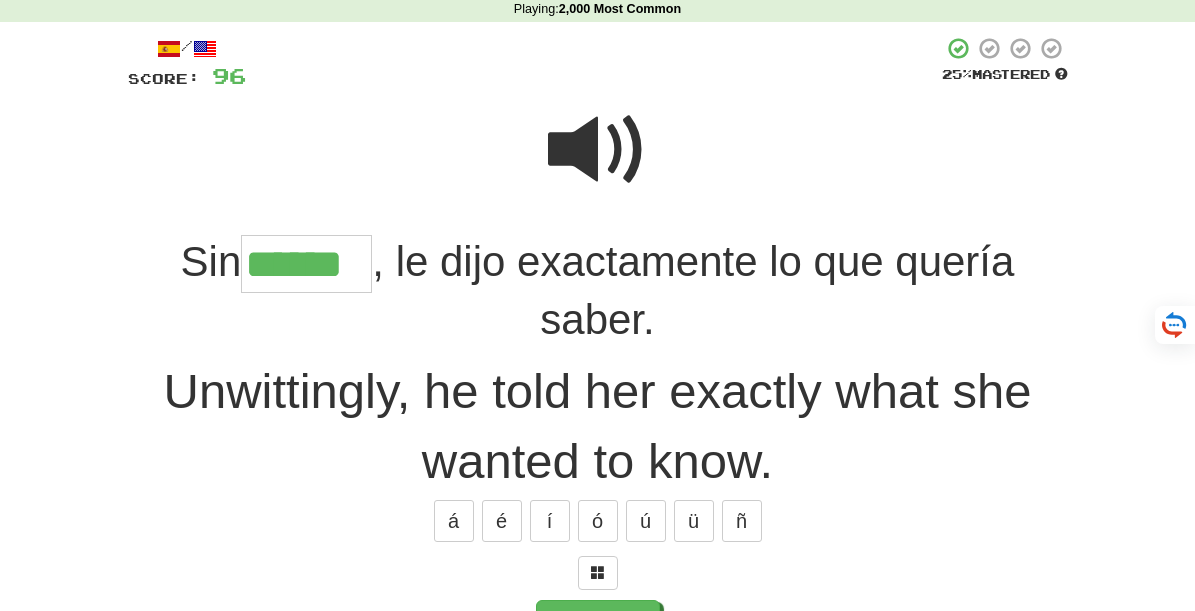 scroll, scrollTop: 88, scrollLeft: 0, axis: vertical 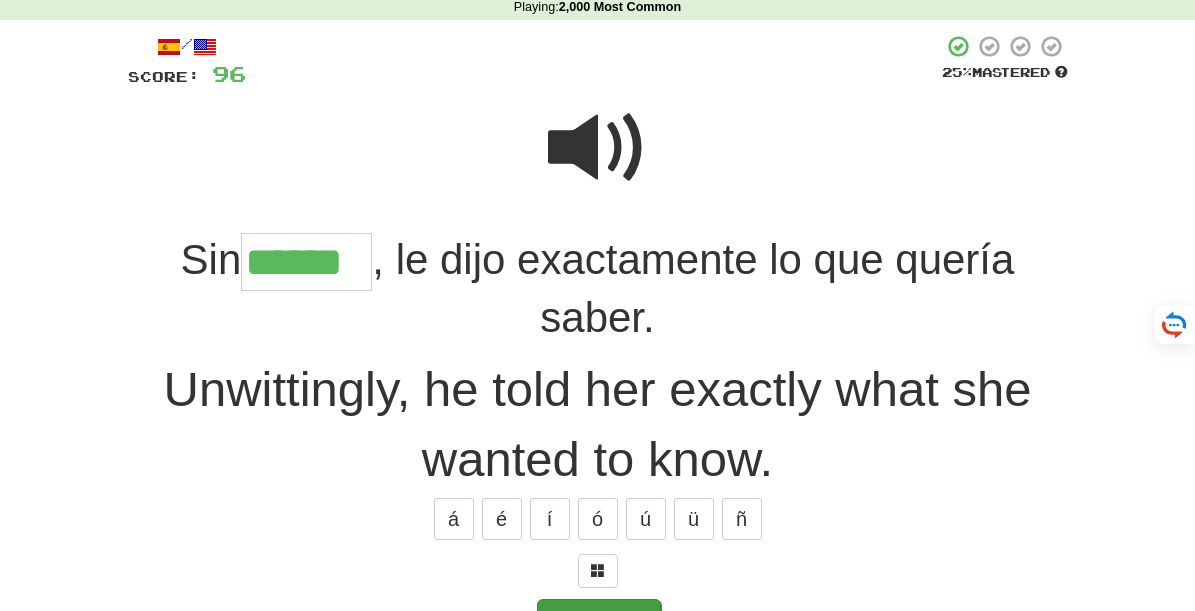 type on "******" 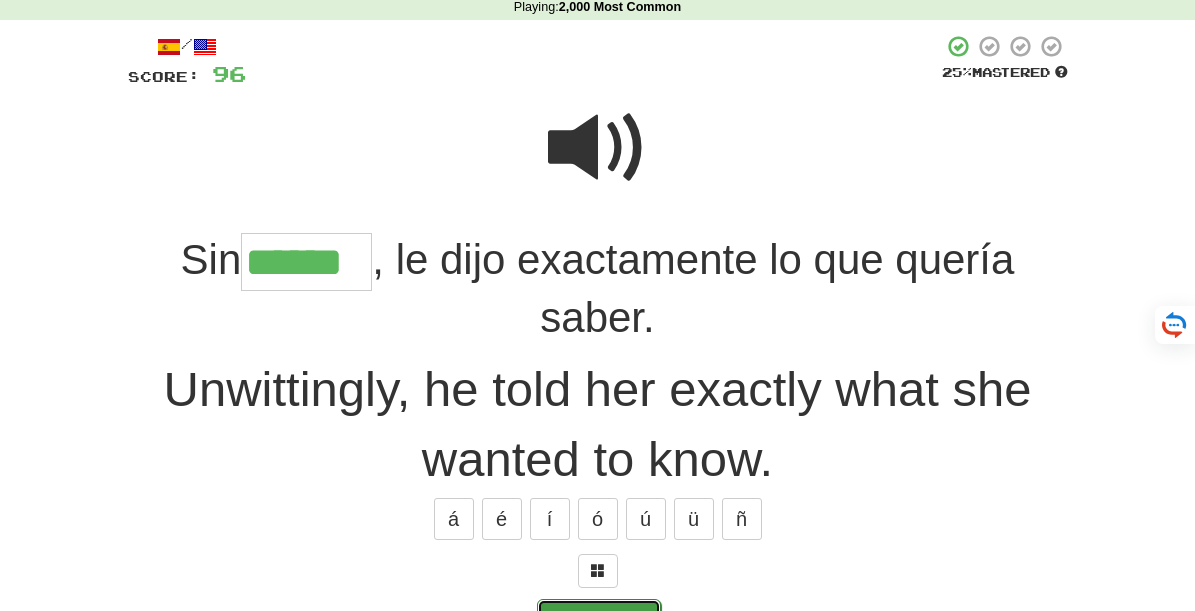 click on "Submit" at bounding box center (599, 622) 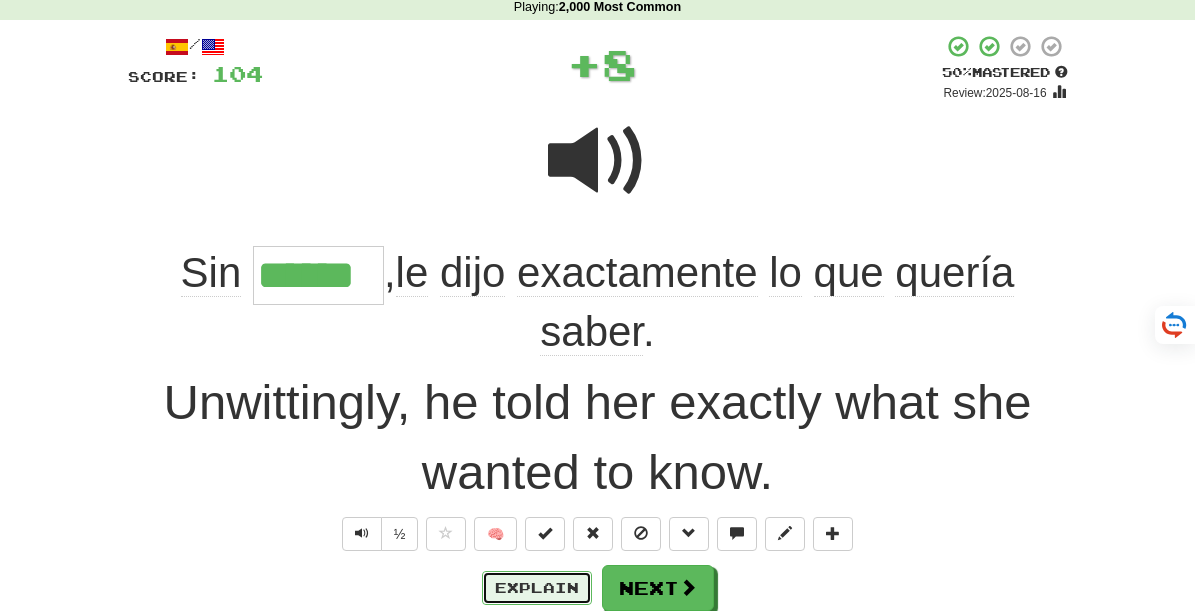 click on "Explain" at bounding box center (537, 588) 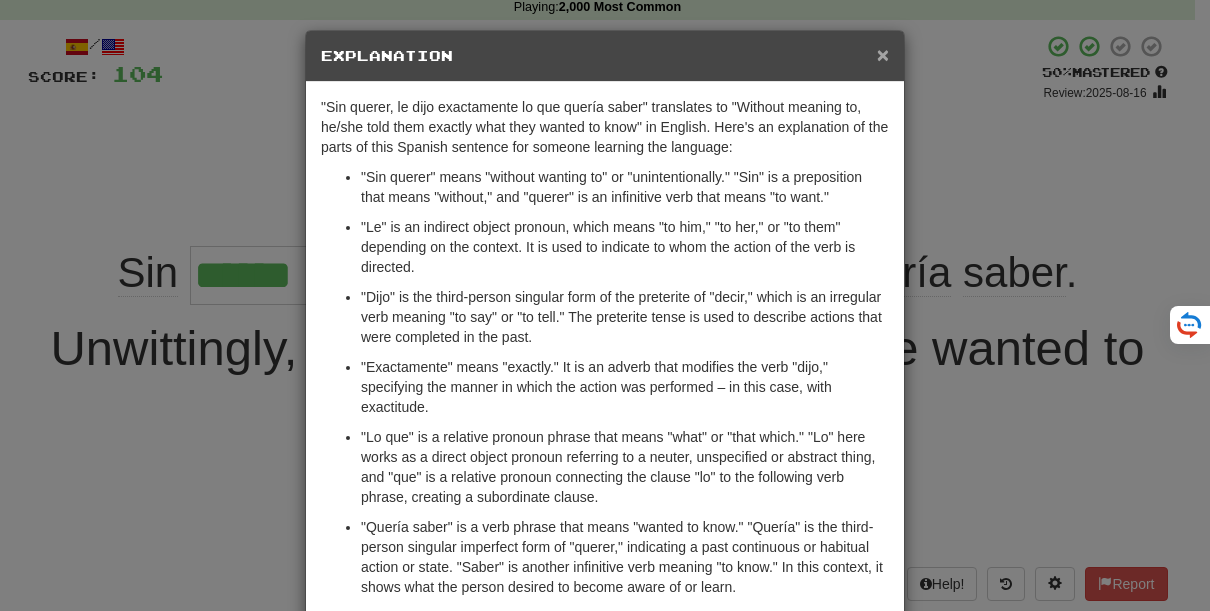 click on "×" at bounding box center (883, 54) 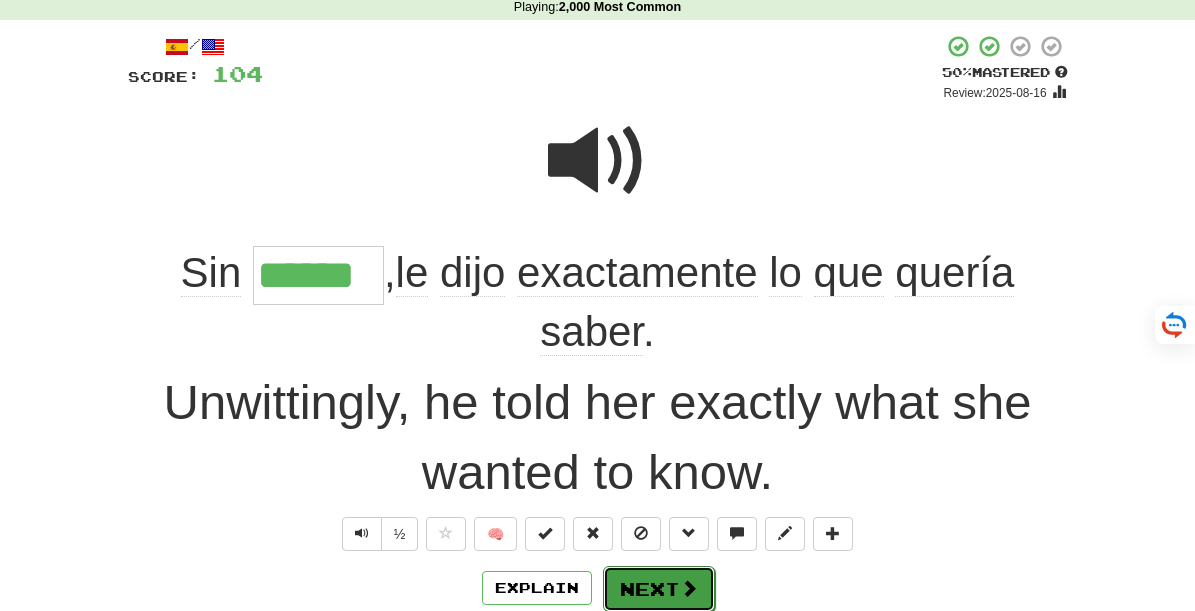 click on "Next" at bounding box center (659, 589) 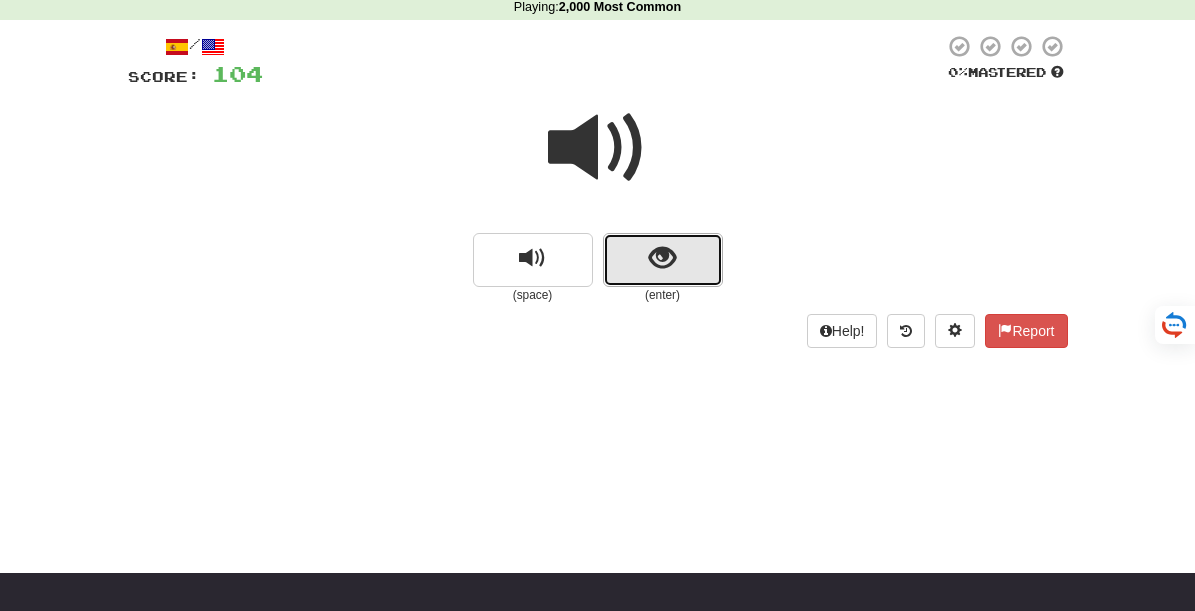 click at bounding box center [662, 258] 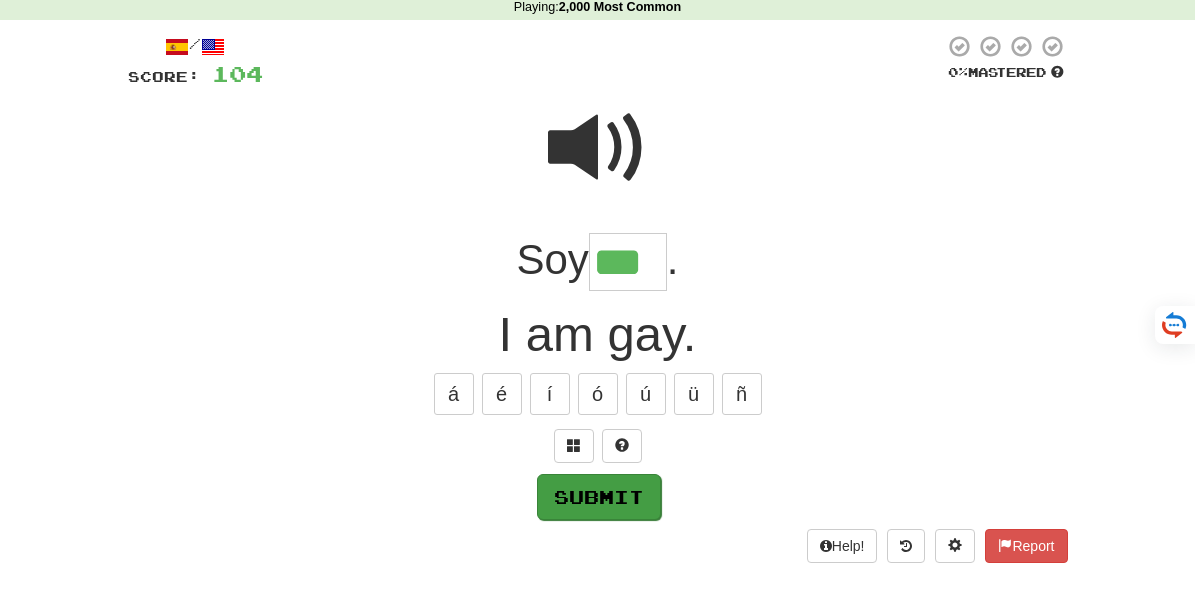 type on "***" 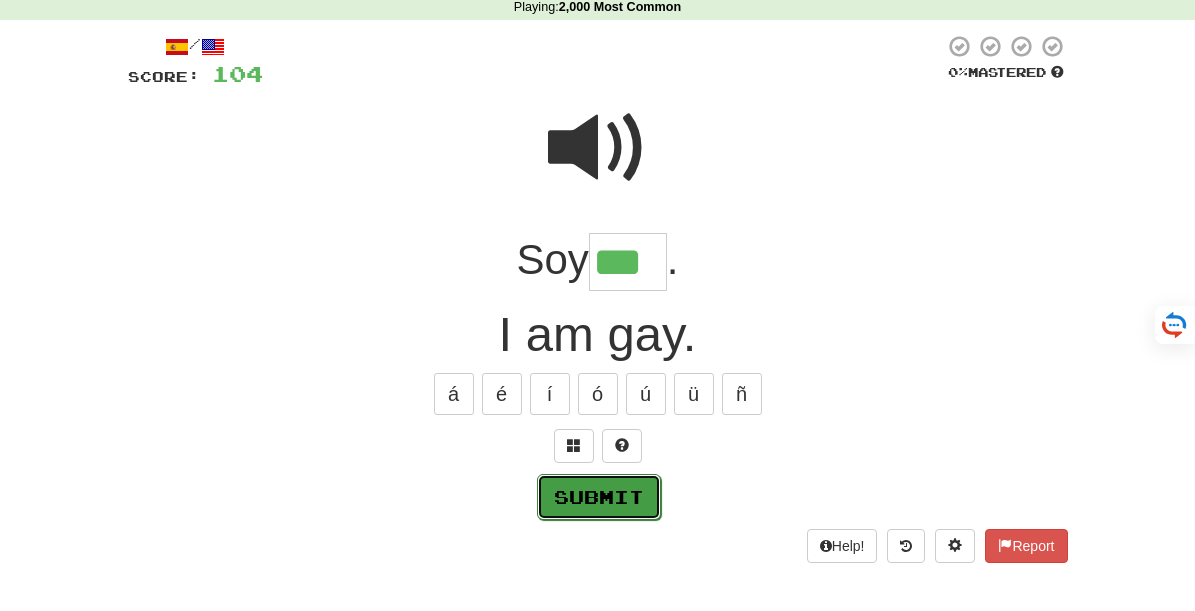 click on "Submit" at bounding box center [599, 497] 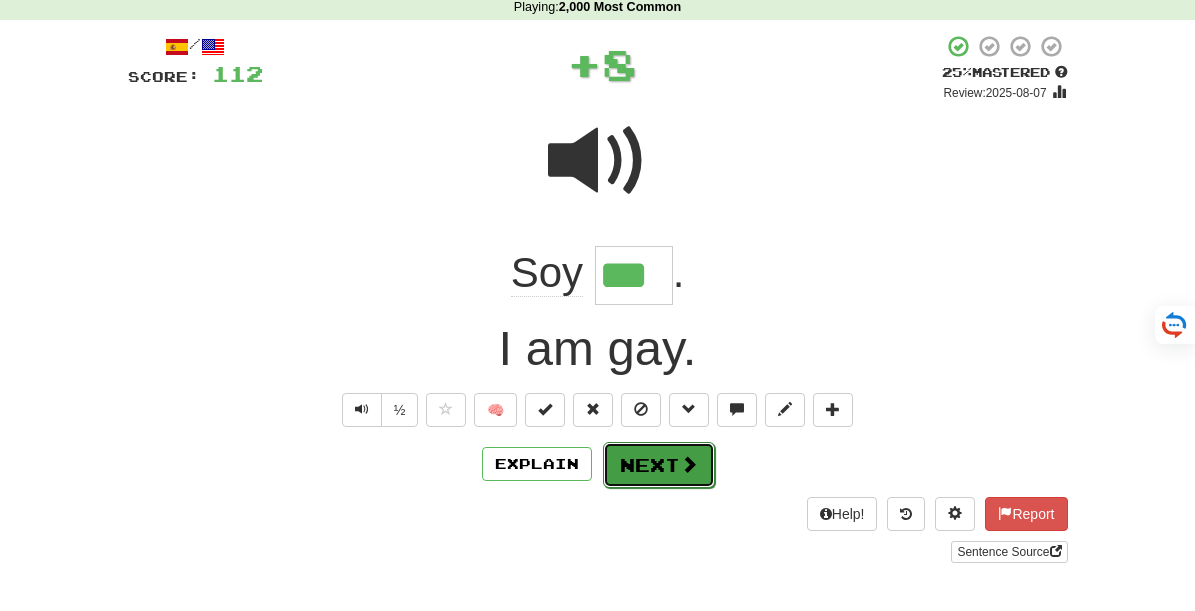 click on "Next" at bounding box center [659, 465] 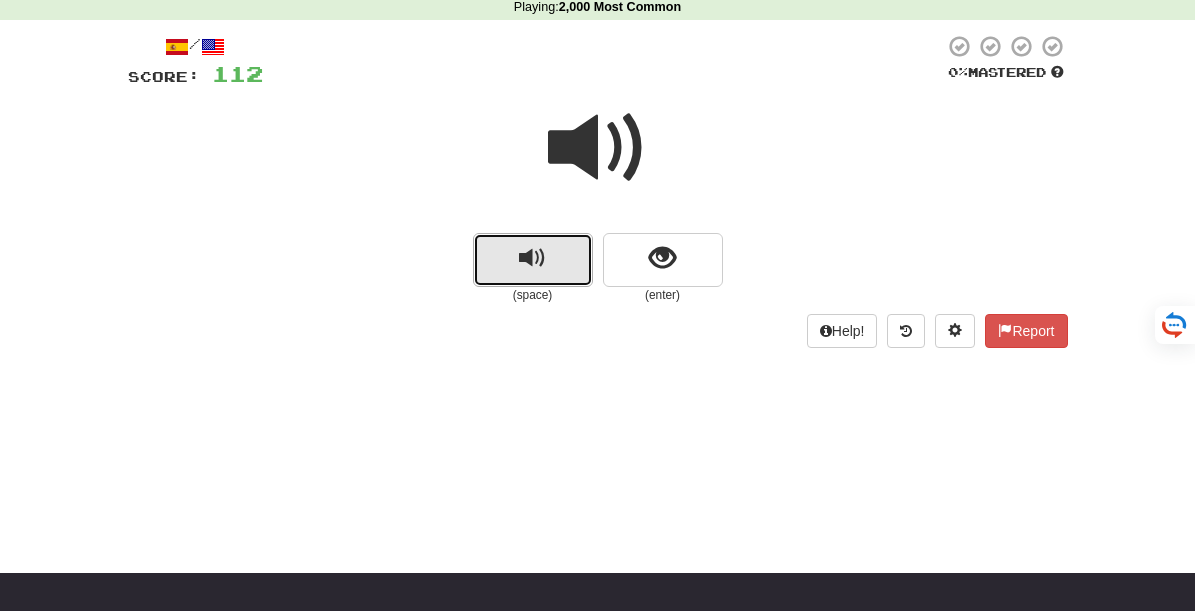 click at bounding box center [532, 258] 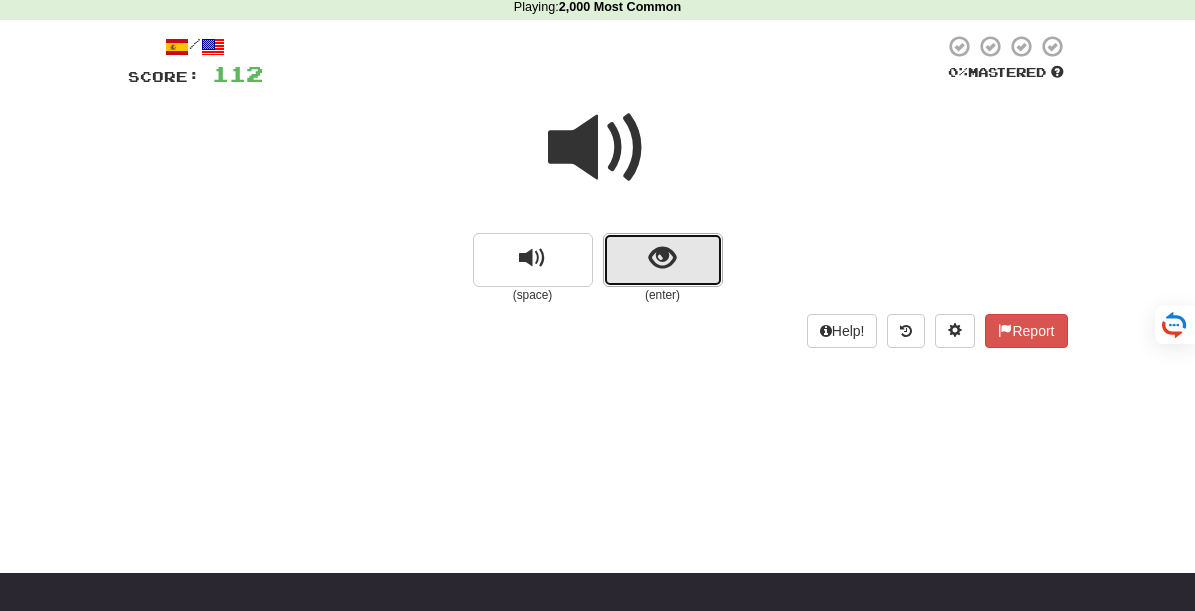 click at bounding box center (662, 258) 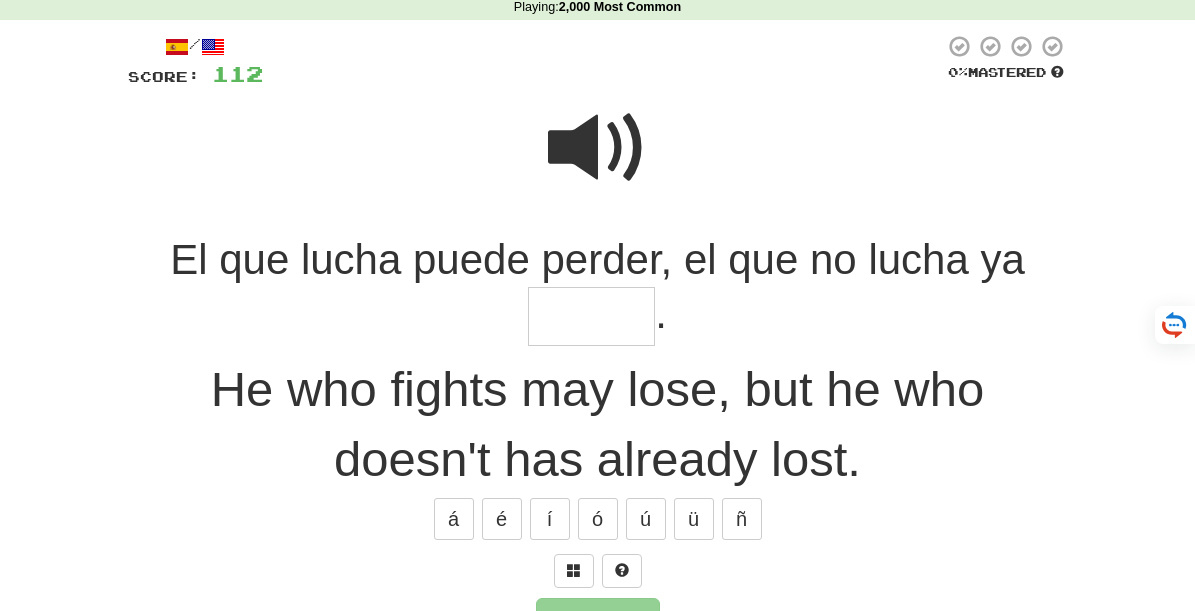 click at bounding box center (591, 316) 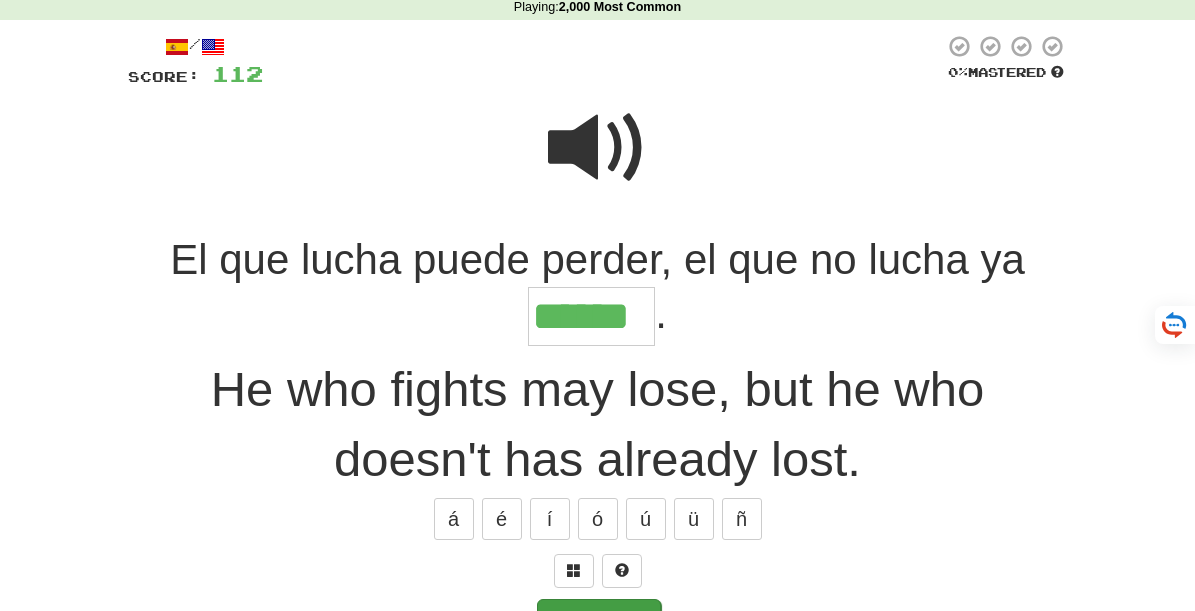 type on "******" 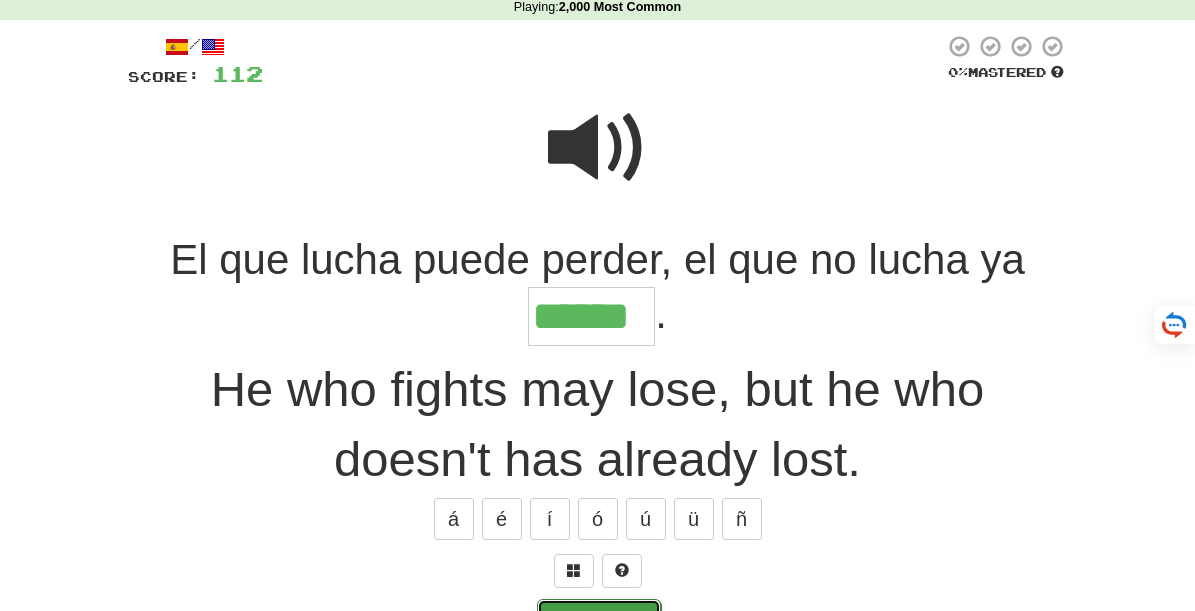 click on "Submit" at bounding box center [599, 622] 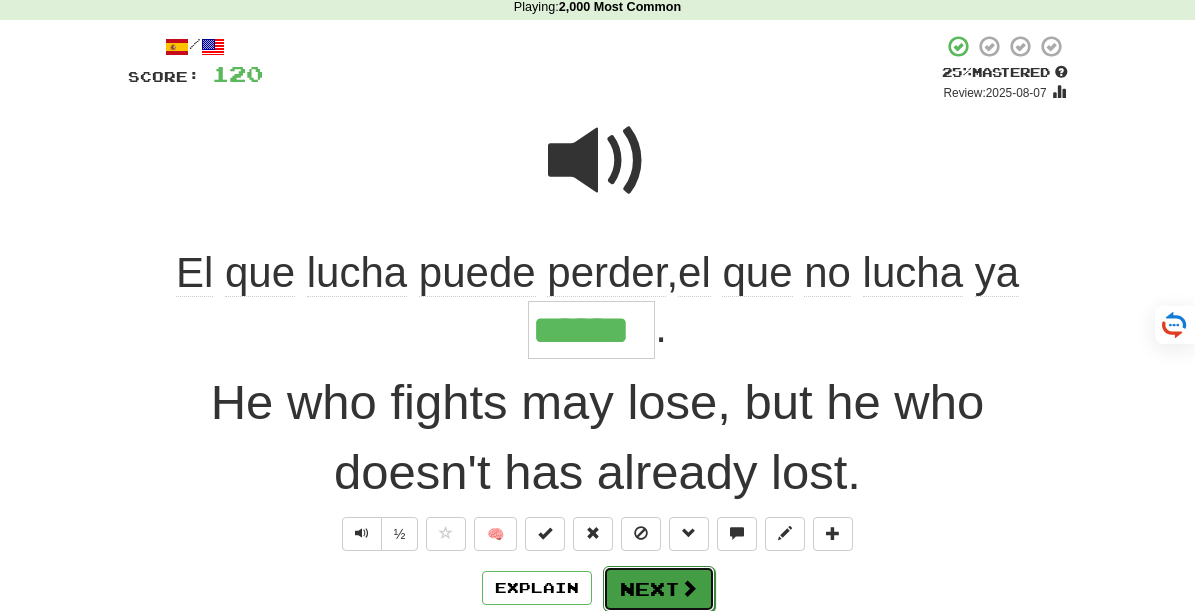click at bounding box center (689, 588) 